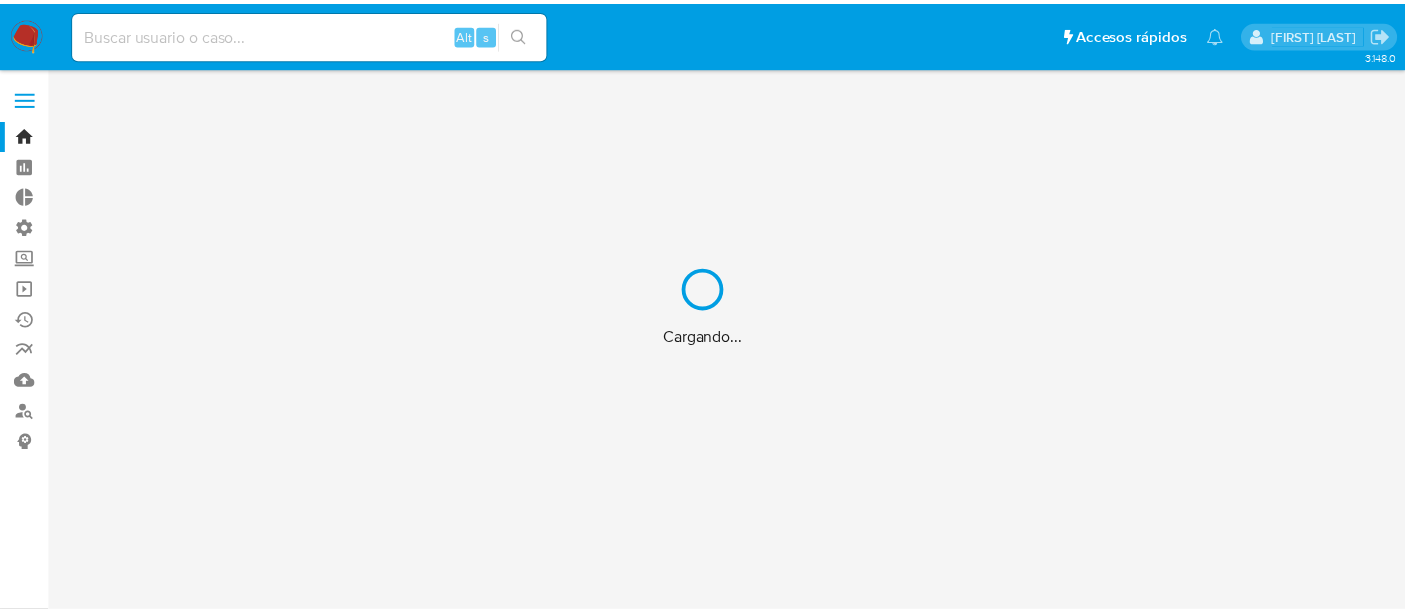 scroll, scrollTop: 0, scrollLeft: 0, axis: both 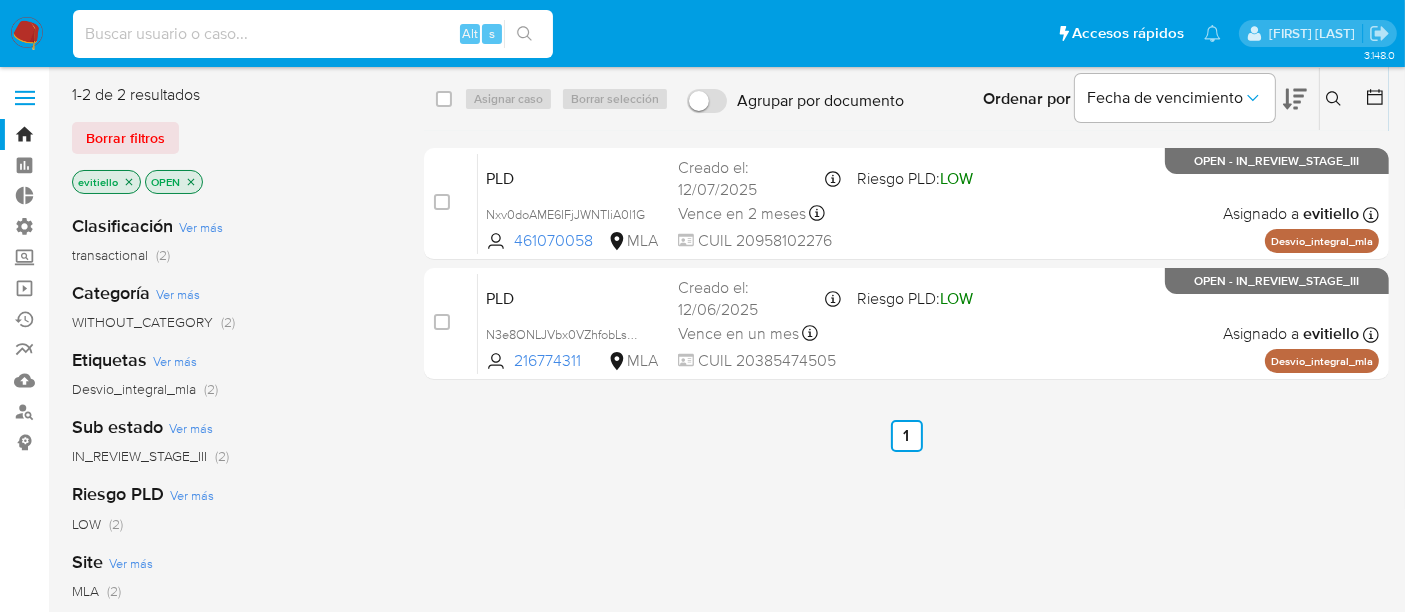 click at bounding box center [313, 34] 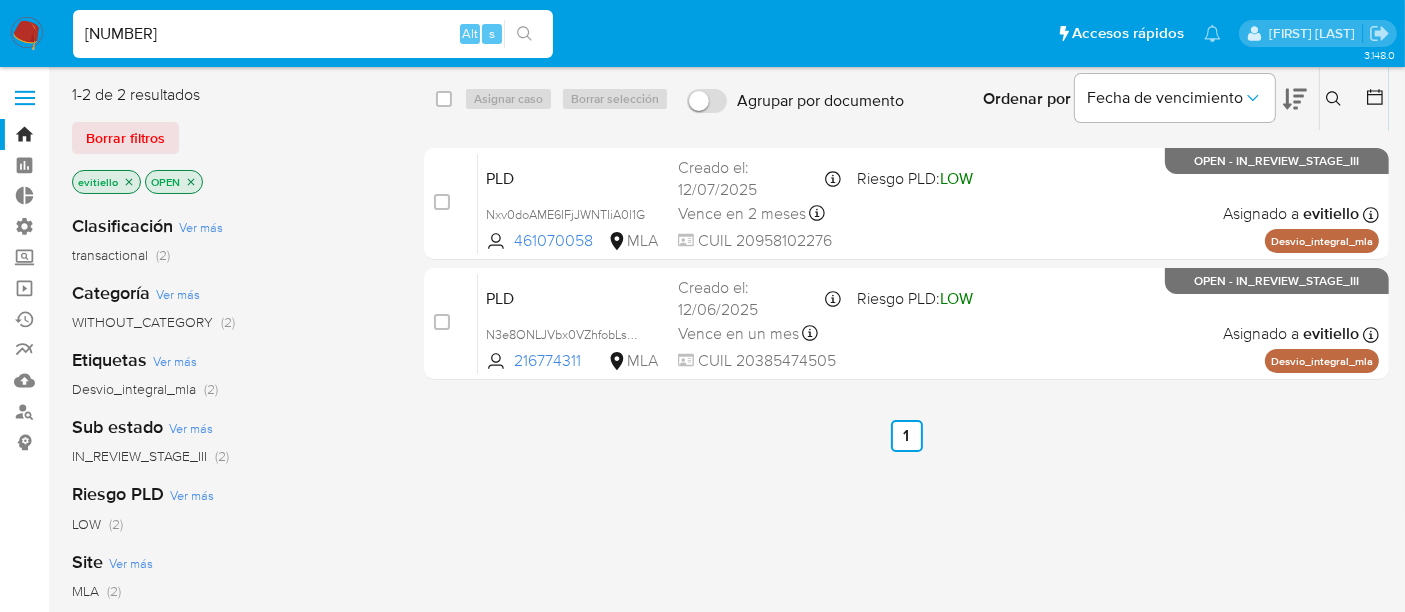 type on "468453982" 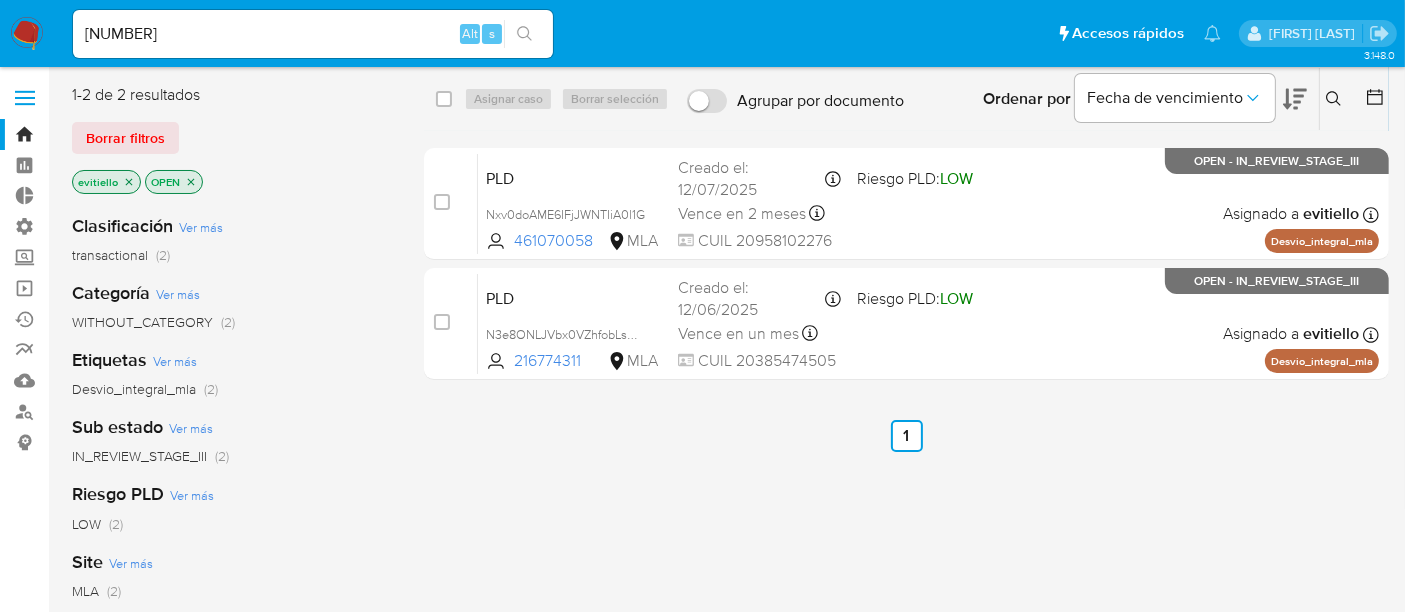 click at bounding box center [524, 34] 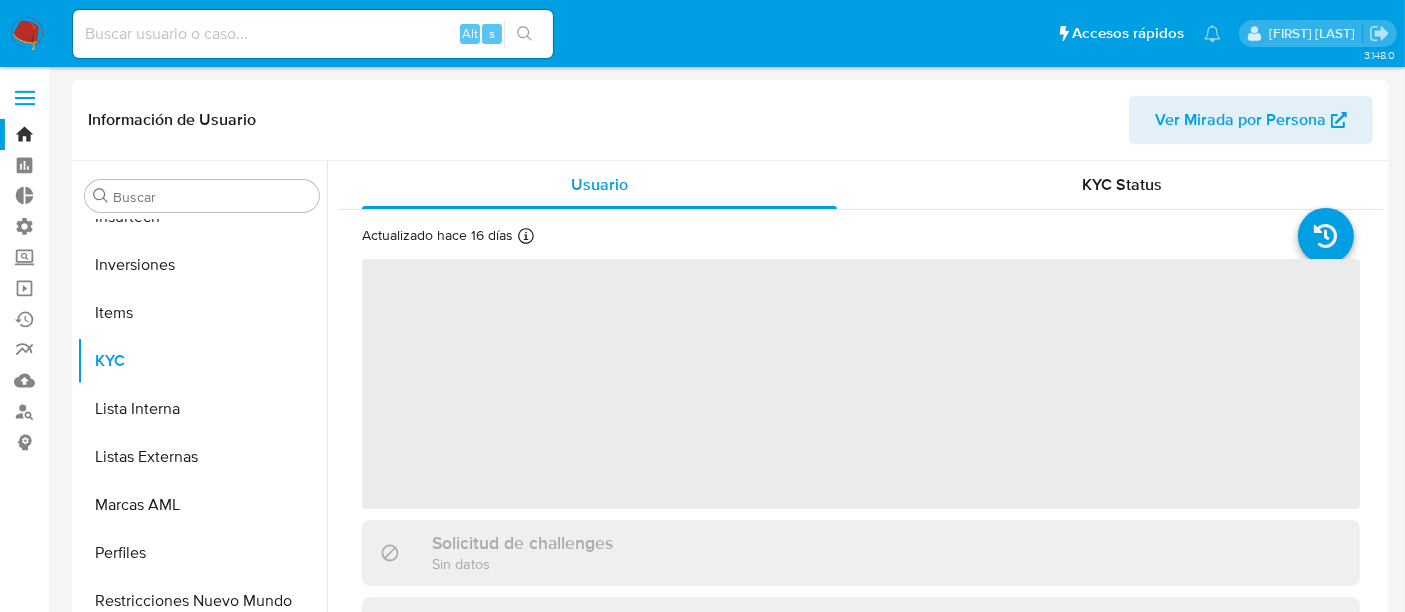 scroll, scrollTop: 892, scrollLeft: 0, axis: vertical 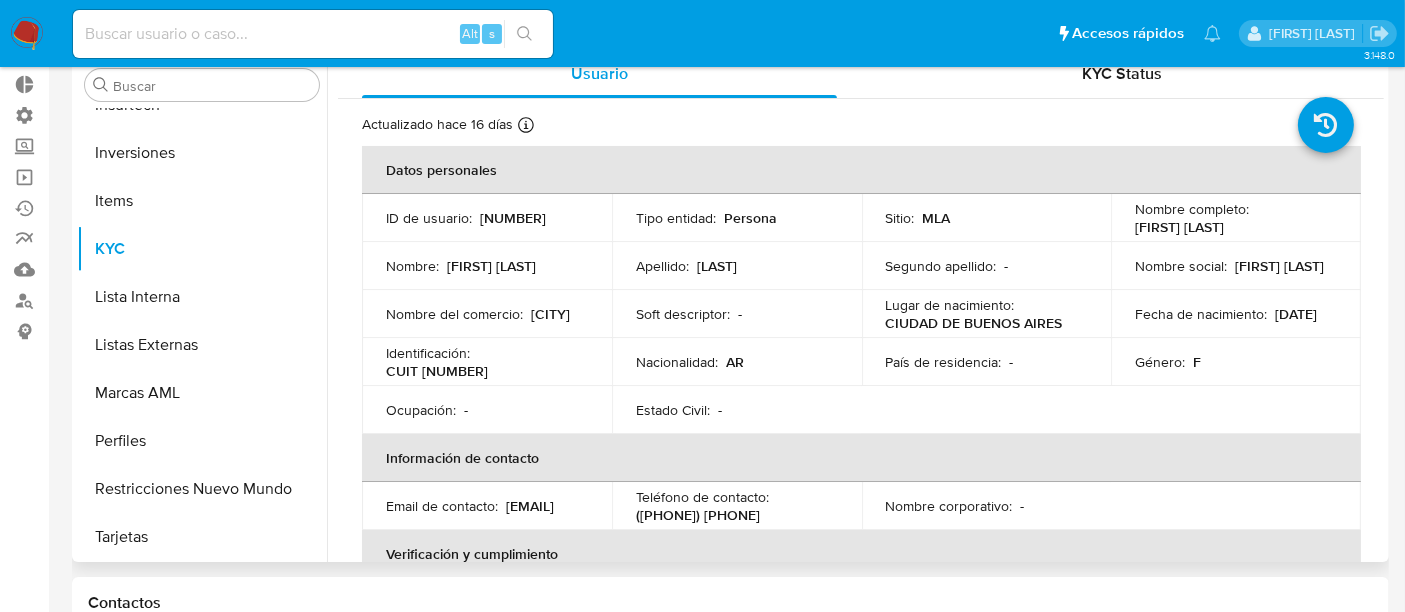 select on "10" 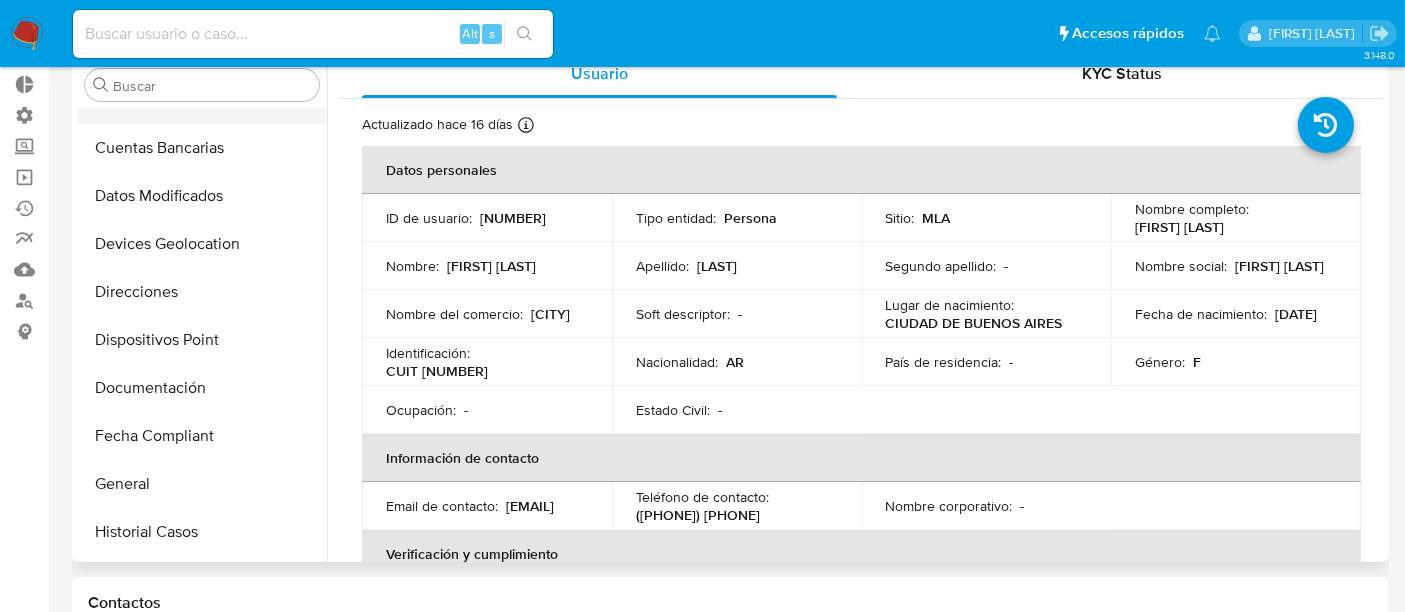 scroll, scrollTop: 0, scrollLeft: 0, axis: both 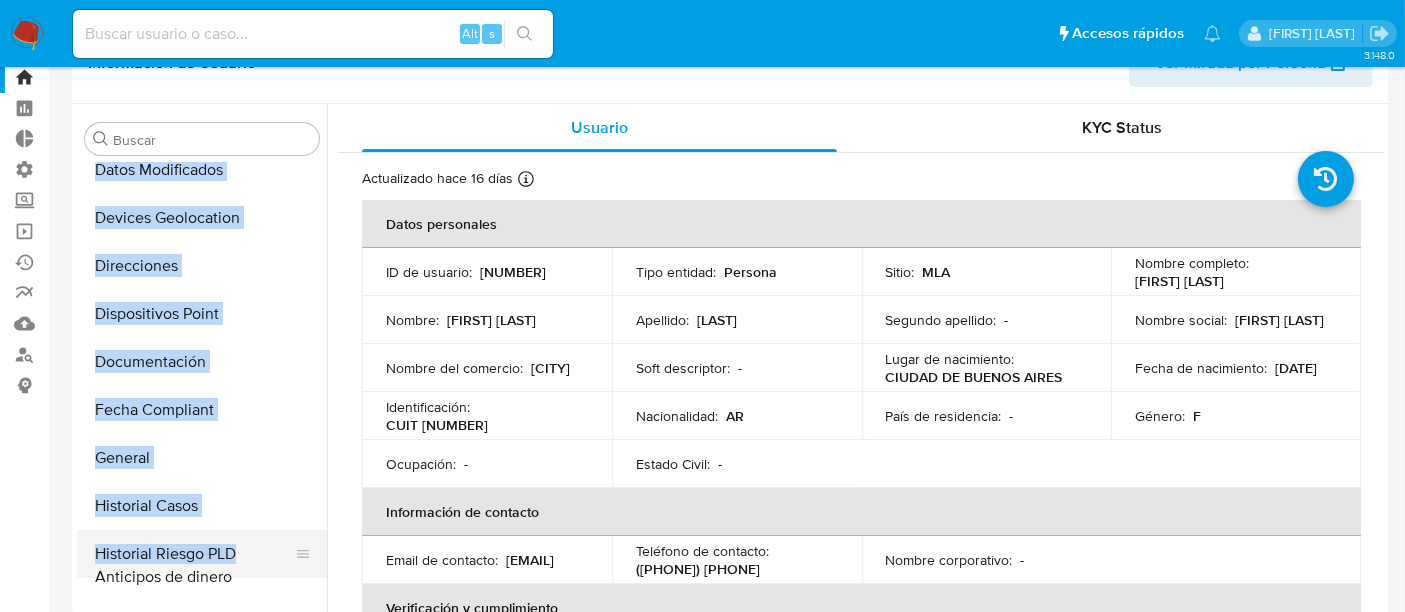 drag, startPoint x: 296, startPoint y: 248, endPoint x: 293, endPoint y: 562, distance: 314.01434 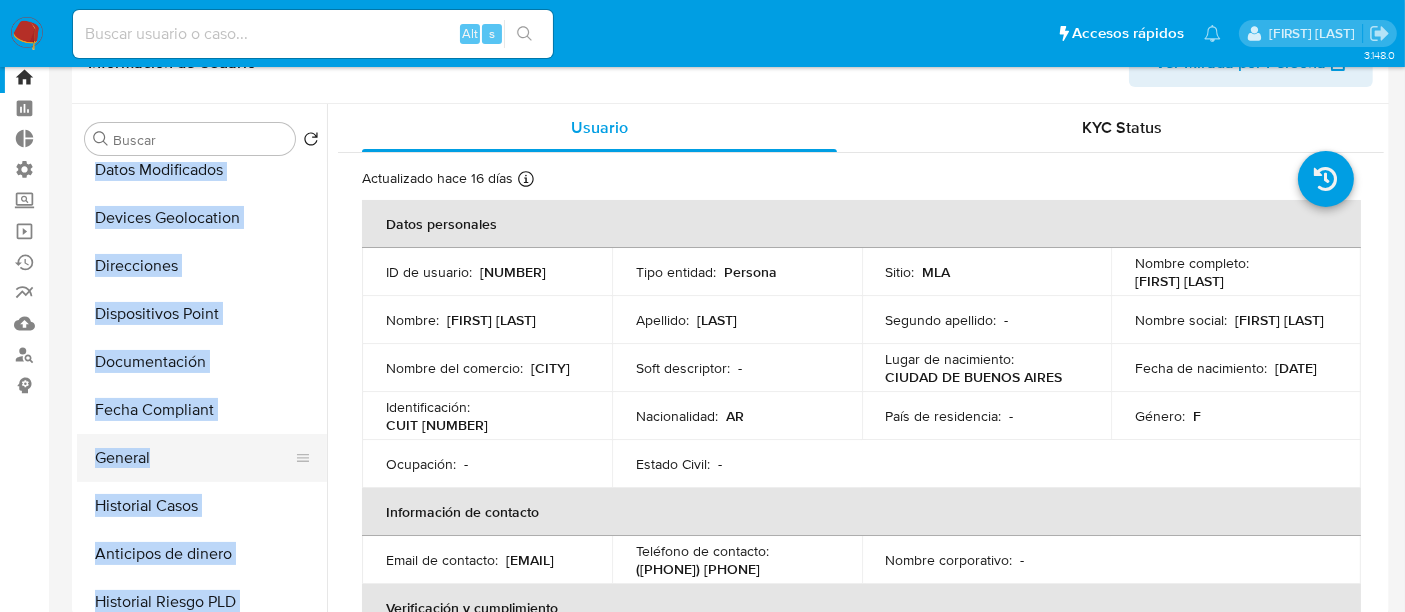 click on "General" at bounding box center [194, 458] 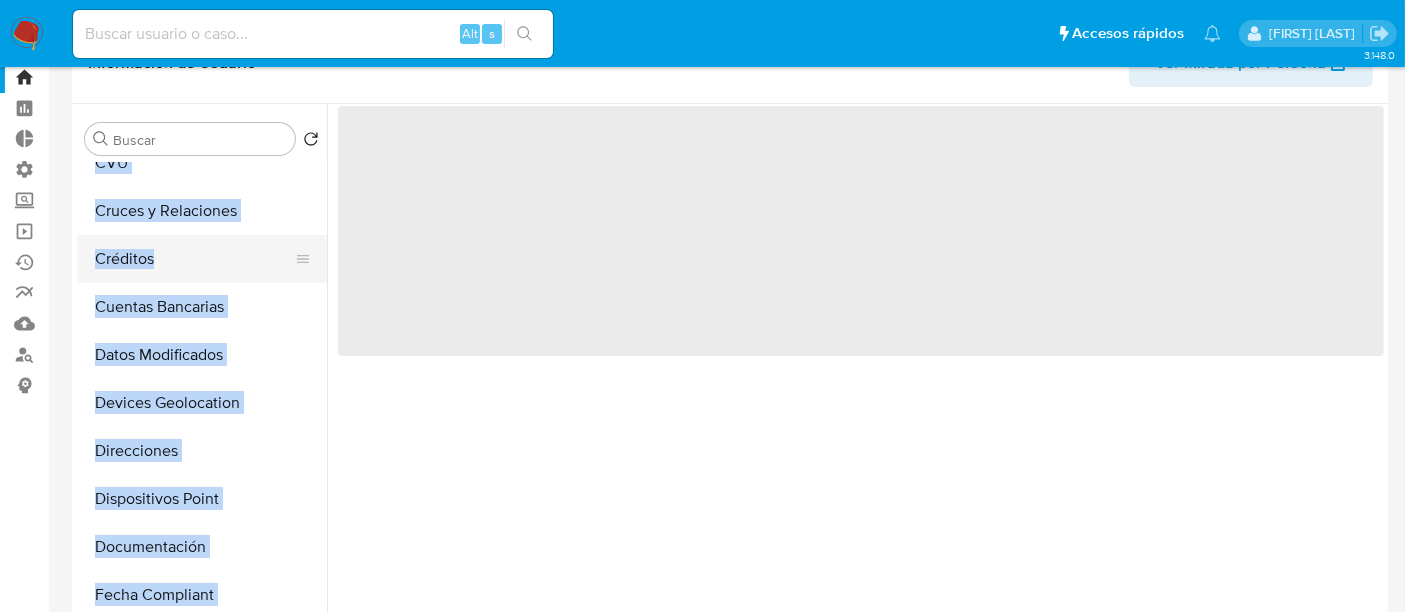 scroll, scrollTop: 0, scrollLeft: 0, axis: both 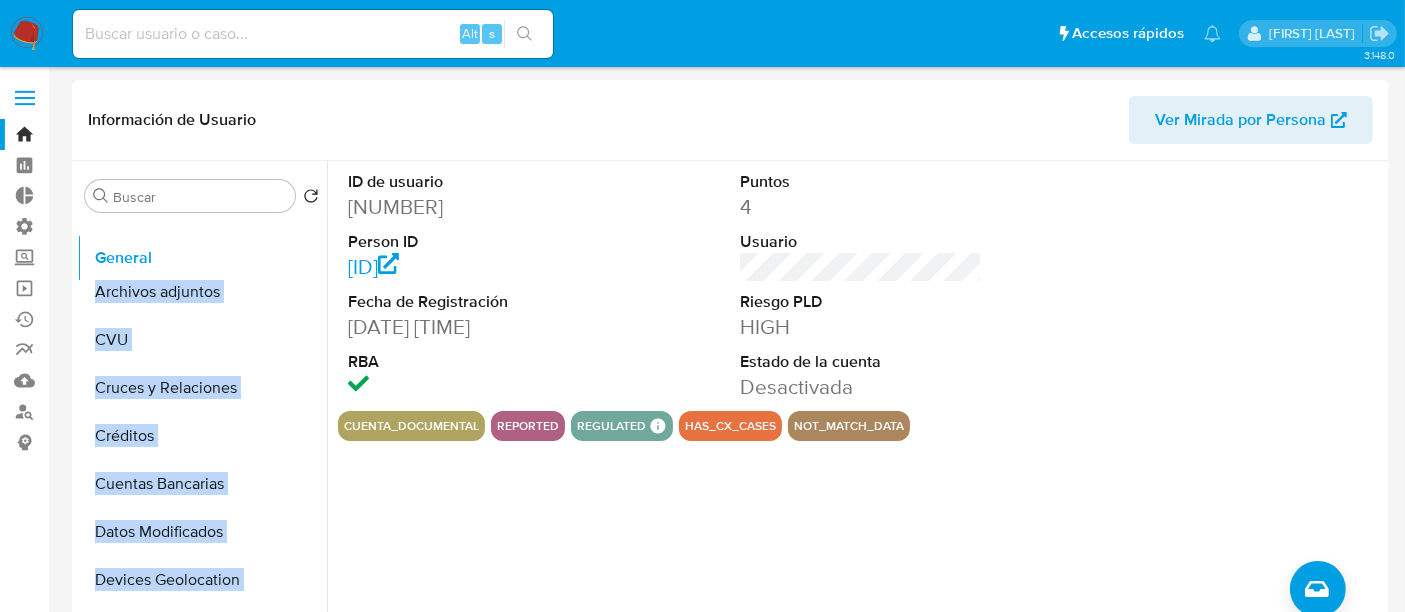 click on "Archivos adjuntos CVU Cruces y Relaciones Créditos Cuentas Bancarias Datos Modificados Devices Geolocation Direcciones Dispositivos Point Documentación Fecha Compliant General Historial Casos Anticipos de dinero Historial Riesgo PLD Historial de conversaciones IV Challenges Información de accesos Insurtech Inversiones Items KYC Lista Interna Listas Externas Marcas AML Perfiles Restricciones Nuevo Mundo Tarjetas" at bounding box center (202, 445) 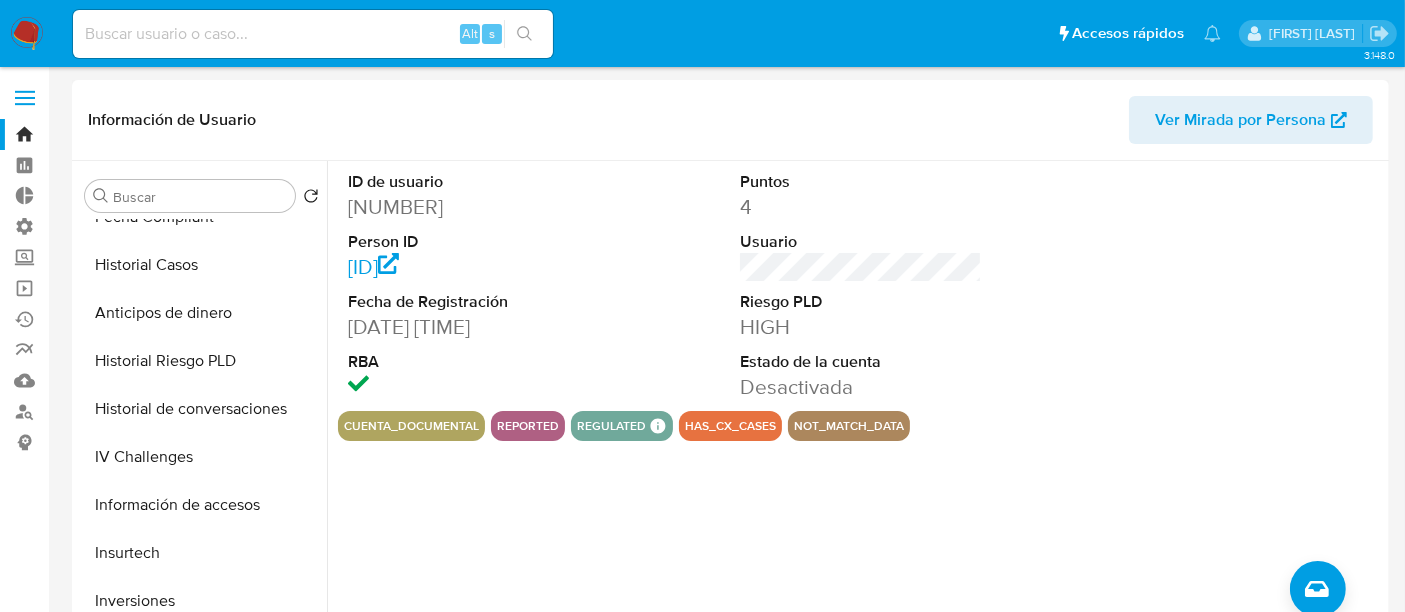 scroll, scrollTop: 777, scrollLeft: 0, axis: vertical 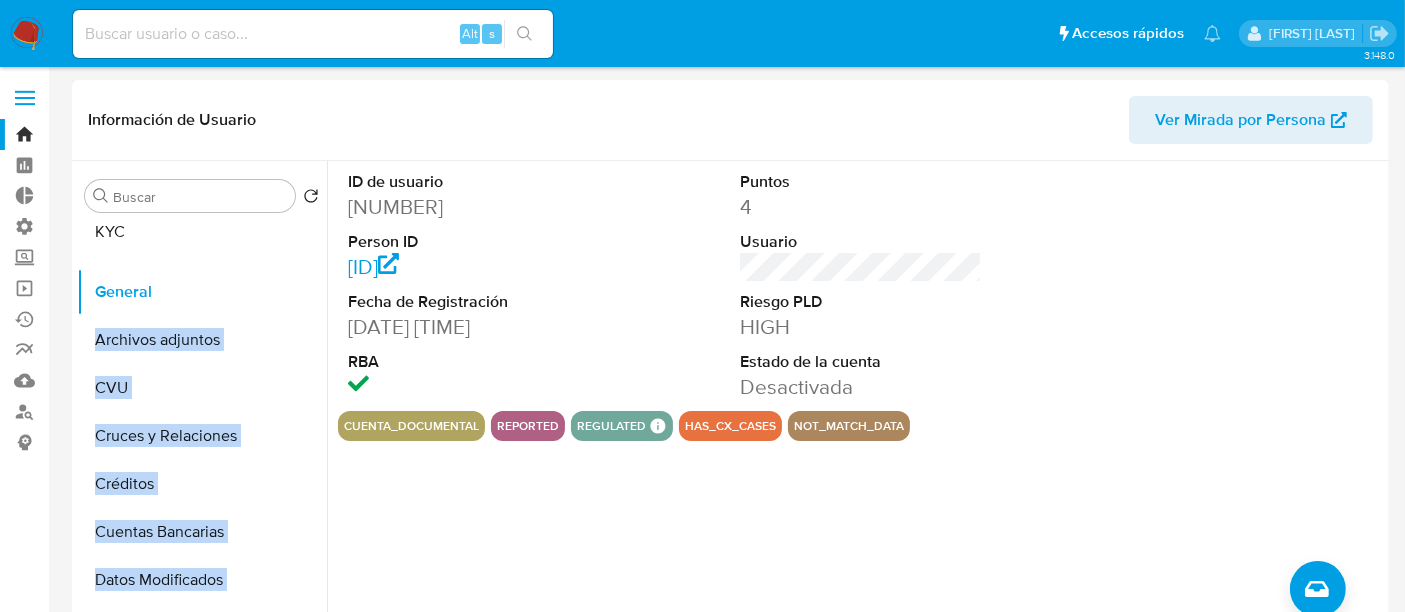 drag, startPoint x: 296, startPoint y: 475, endPoint x: 305, endPoint y: 233, distance: 242.1673 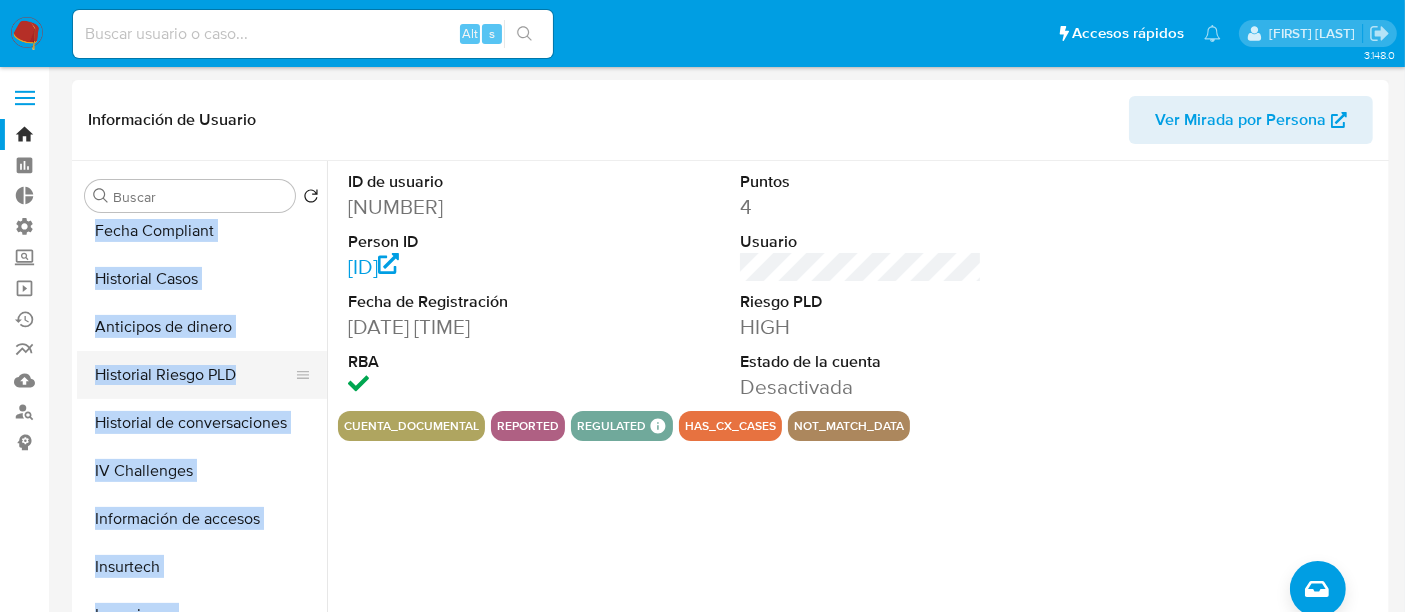 scroll, scrollTop: 555, scrollLeft: 0, axis: vertical 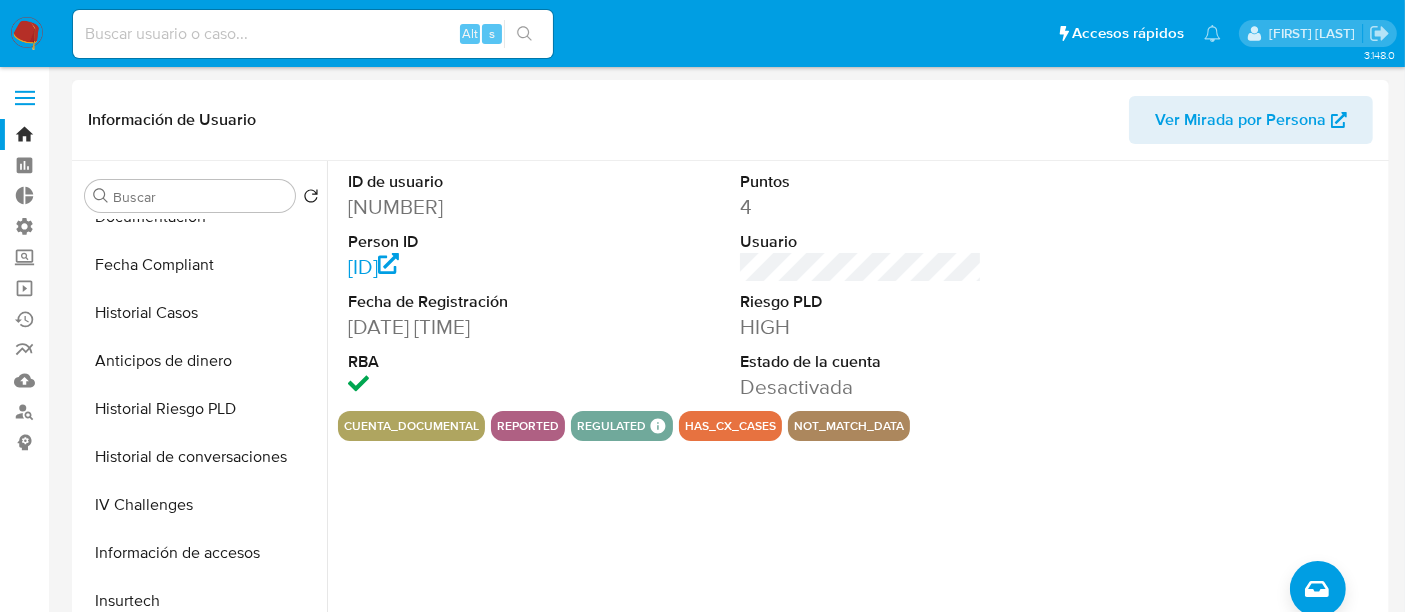 click on "ID de usuario 468453982 Person ID 1161e9f196c90282f600d0308a597ed2 Fecha de Registración 05/09/2019 15:11:52 RBA Puntos 4 Usuario Riesgo PLD HIGH Estado de la cuenta Desactivada cuenta_documental reported regulated   Regulated MLA UIF COMPLIES LEGACY Mark Id MLA_UIF Compliant is_compliant Created At 2022-02-01T12:20:17Z has_cx_cases not_match_data" at bounding box center (855, 417) 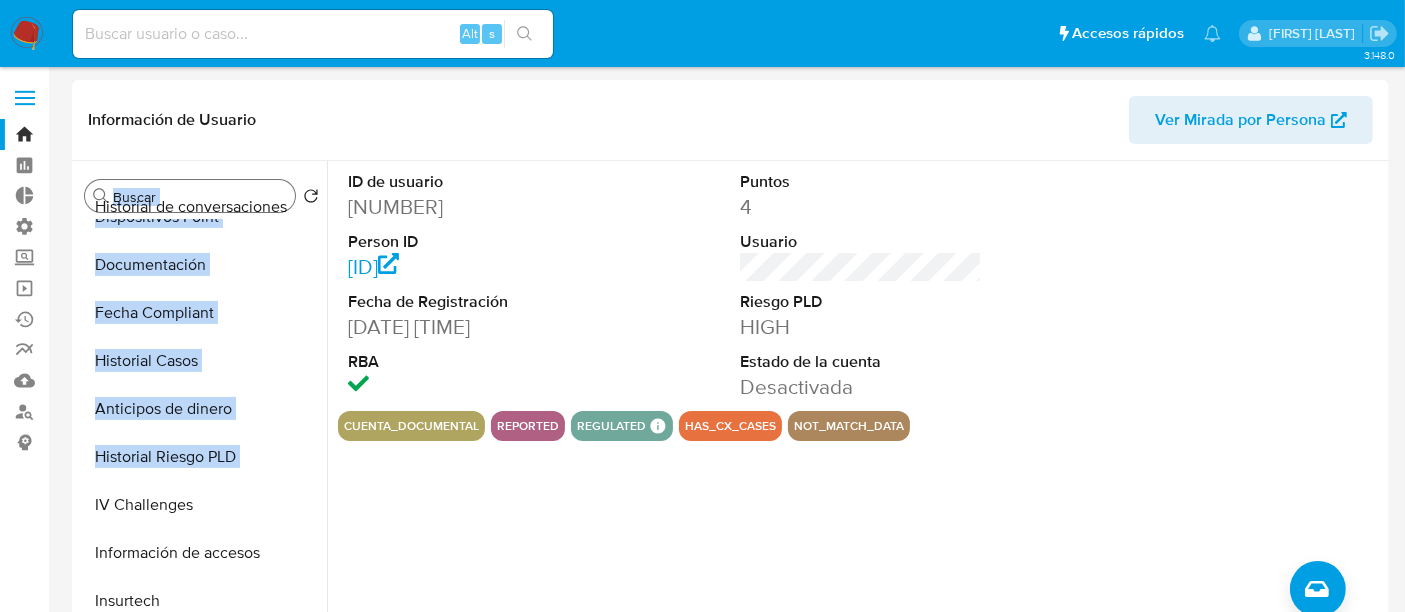 scroll, scrollTop: 0, scrollLeft: 0, axis: both 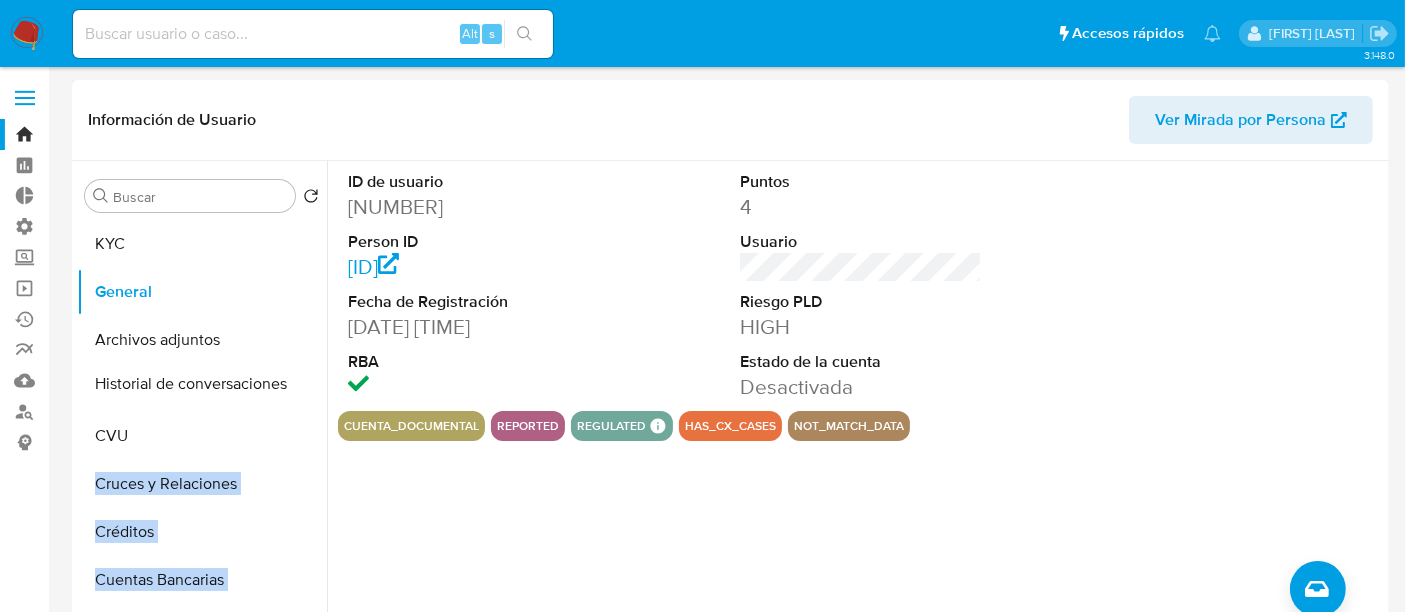 drag, startPoint x: 295, startPoint y: 454, endPoint x: 273, endPoint y: 382, distance: 75.28612 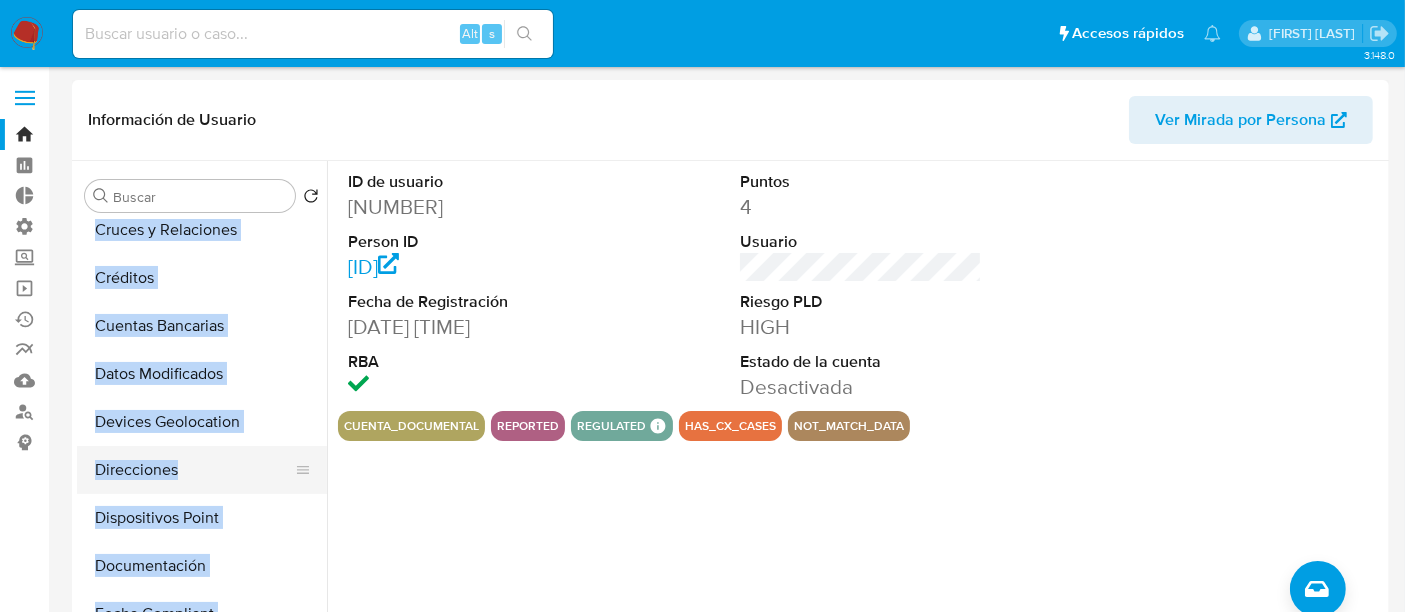 scroll, scrollTop: 333, scrollLeft: 0, axis: vertical 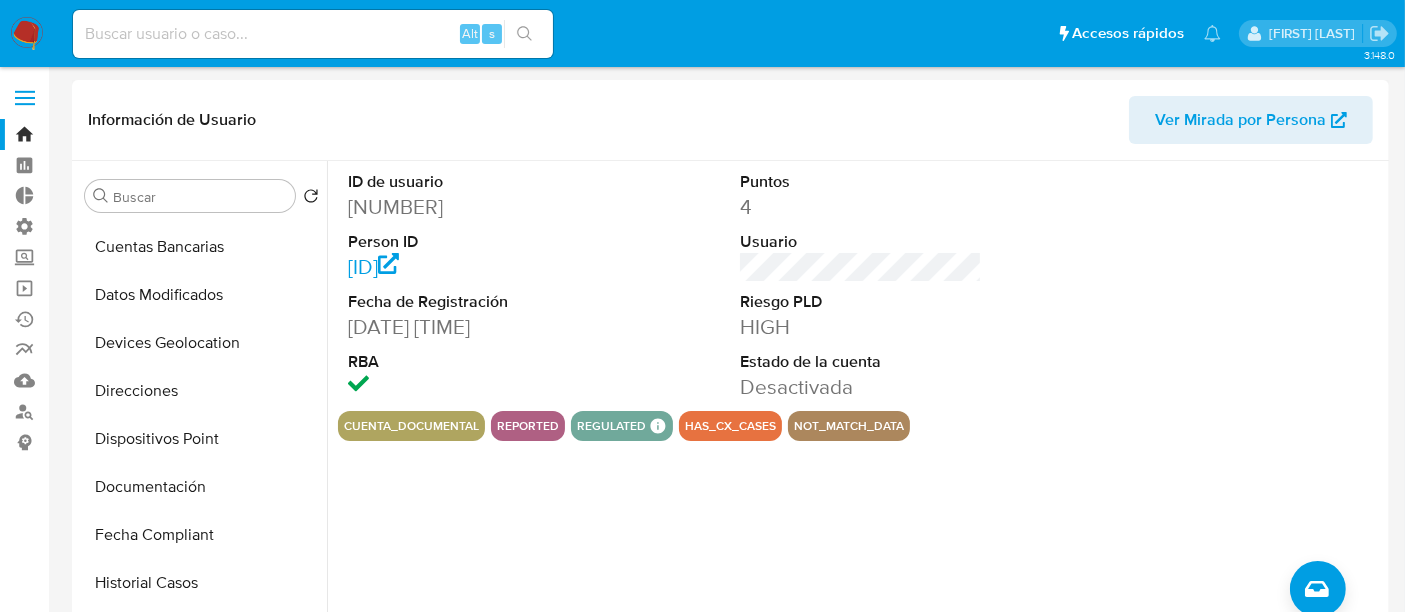 click on "ID de usuario 468453982 Person ID 1161e9f196c90282f600d0308a597ed2 Fecha de Registración 05/09/2019 15:11:52 RBA Puntos 4 Usuario Riesgo PLD HIGH Estado de la cuenta Desactivada cuenta_documental reported regulated   Regulated MLA UIF COMPLIES LEGACY Mark Id MLA_UIF Compliant is_compliant Created At 2022-02-01T12:20:17Z has_cx_cases not_match_data" at bounding box center [855, 417] 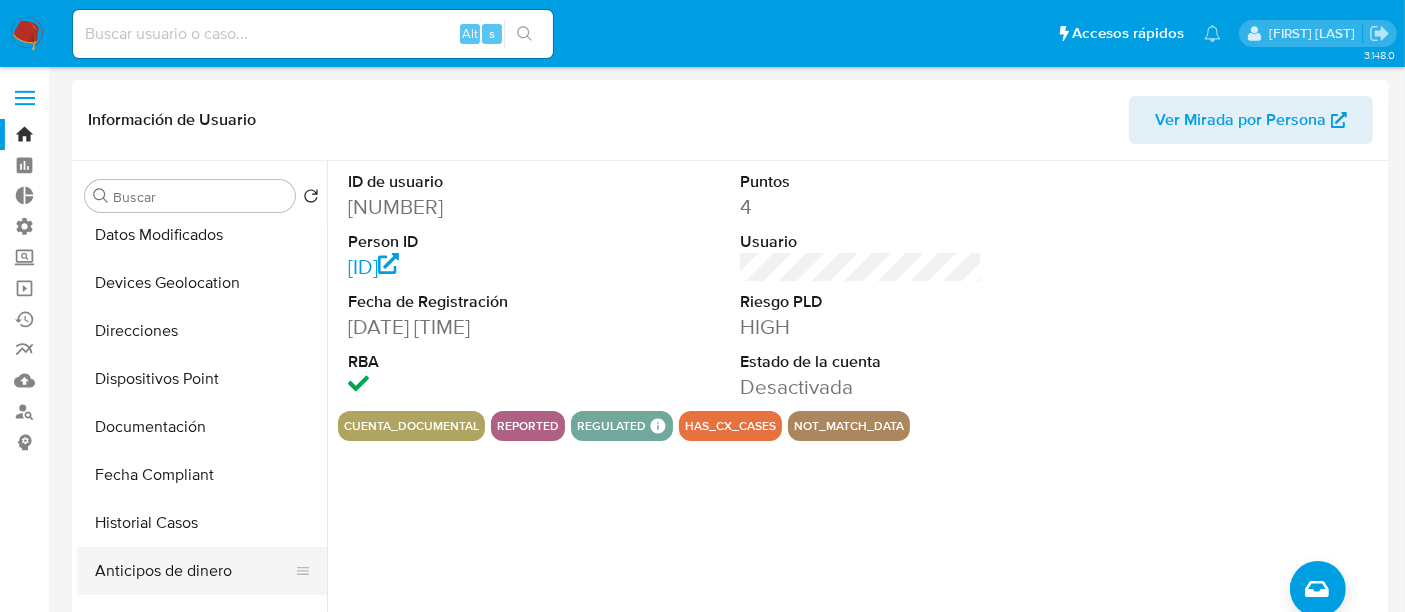 scroll, scrollTop: 444, scrollLeft: 0, axis: vertical 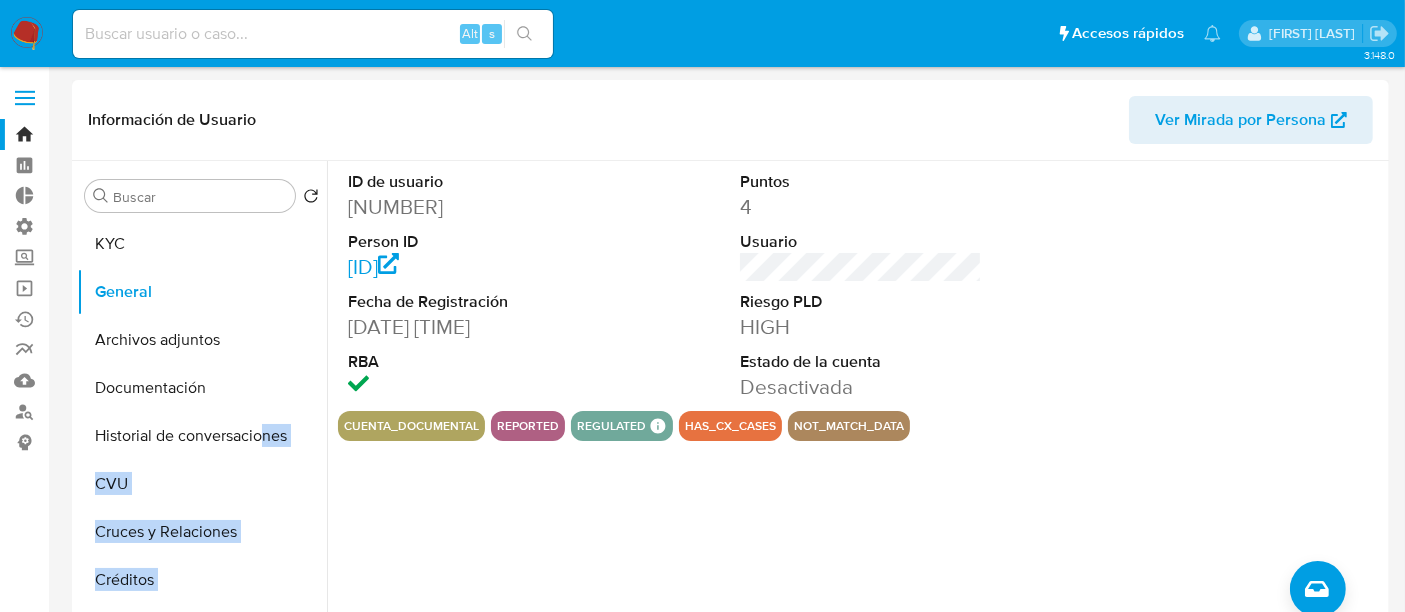 drag, startPoint x: 295, startPoint y: 373, endPoint x: 267, endPoint y: 386, distance: 30.870699 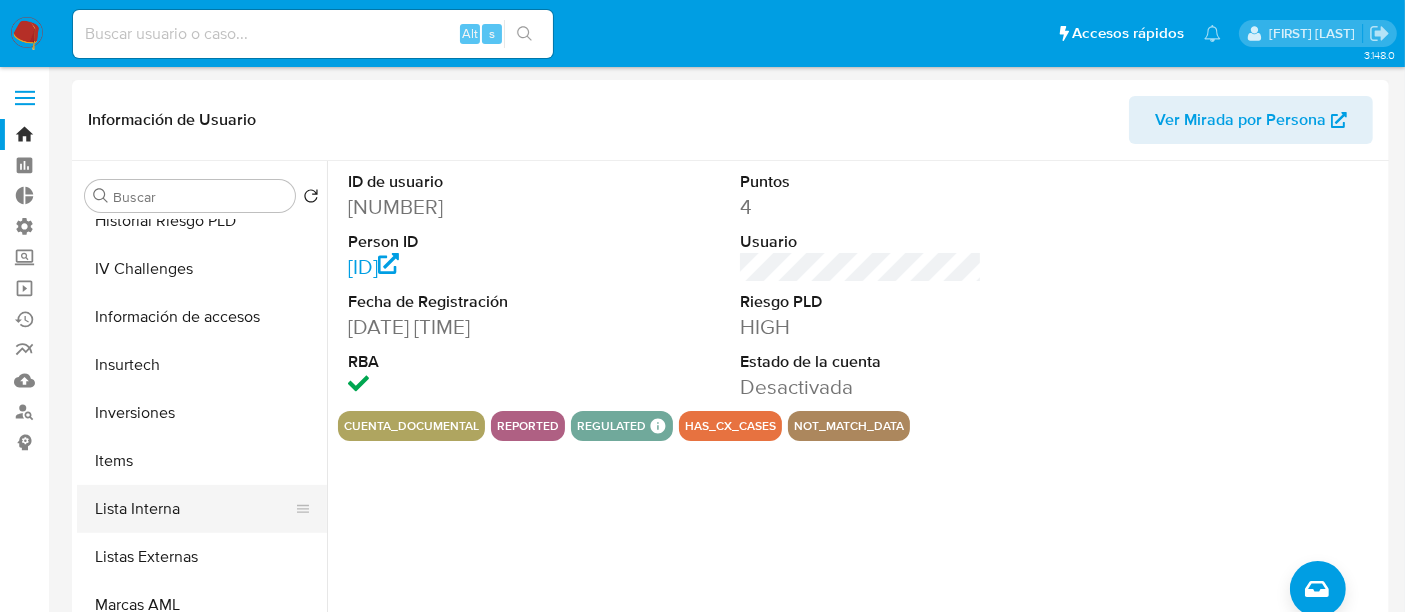 scroll, scrollTop: 670, scrollLeft: 0, axis: vertical 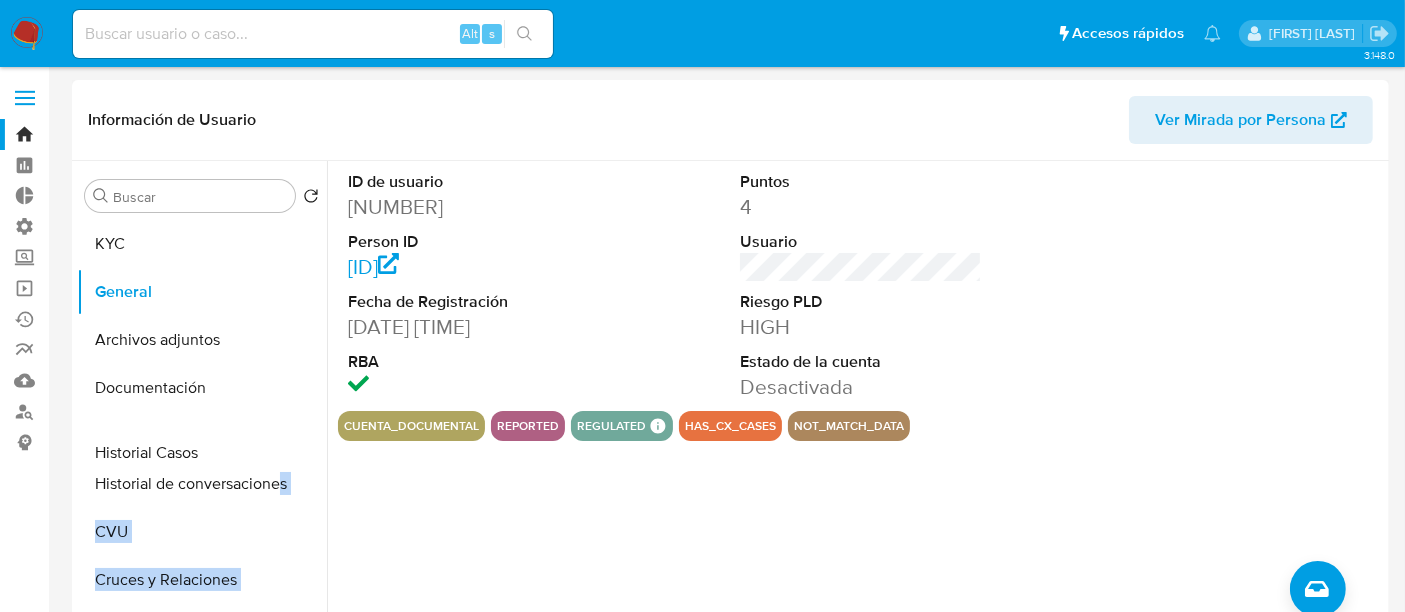 drag, startPoint x: 292, startPoint y: 470, endPoint x: 279, endPoint y: 455, distance: 19.849434 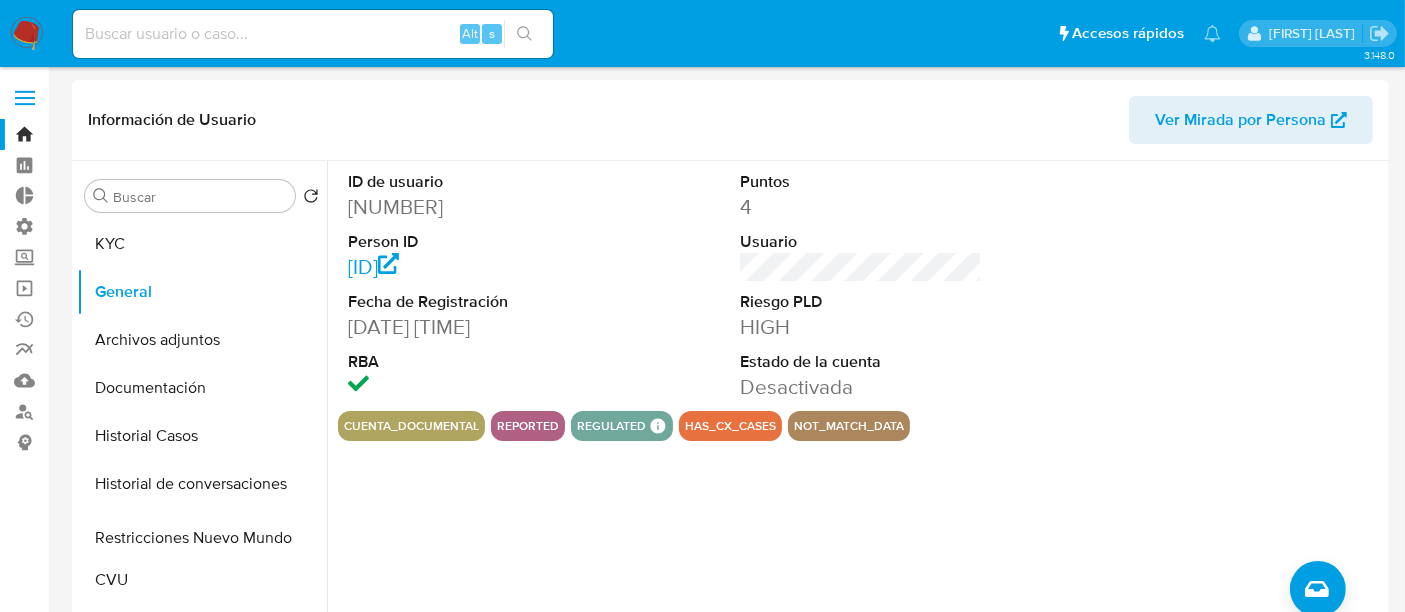 drag, startPoint x: 294, startPoint y: 595, endPoint x: 240, endPoint y: 534, distance: 81.46779 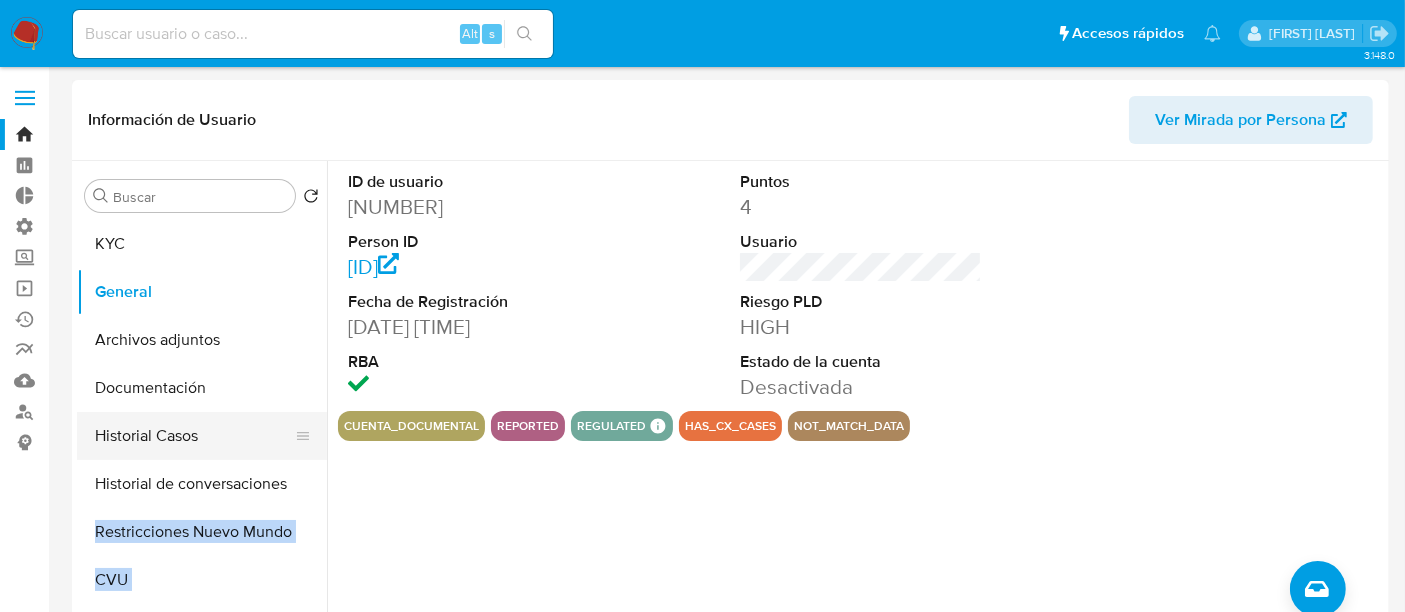 click on "Historial Casos" at bounding box center [194, 436] 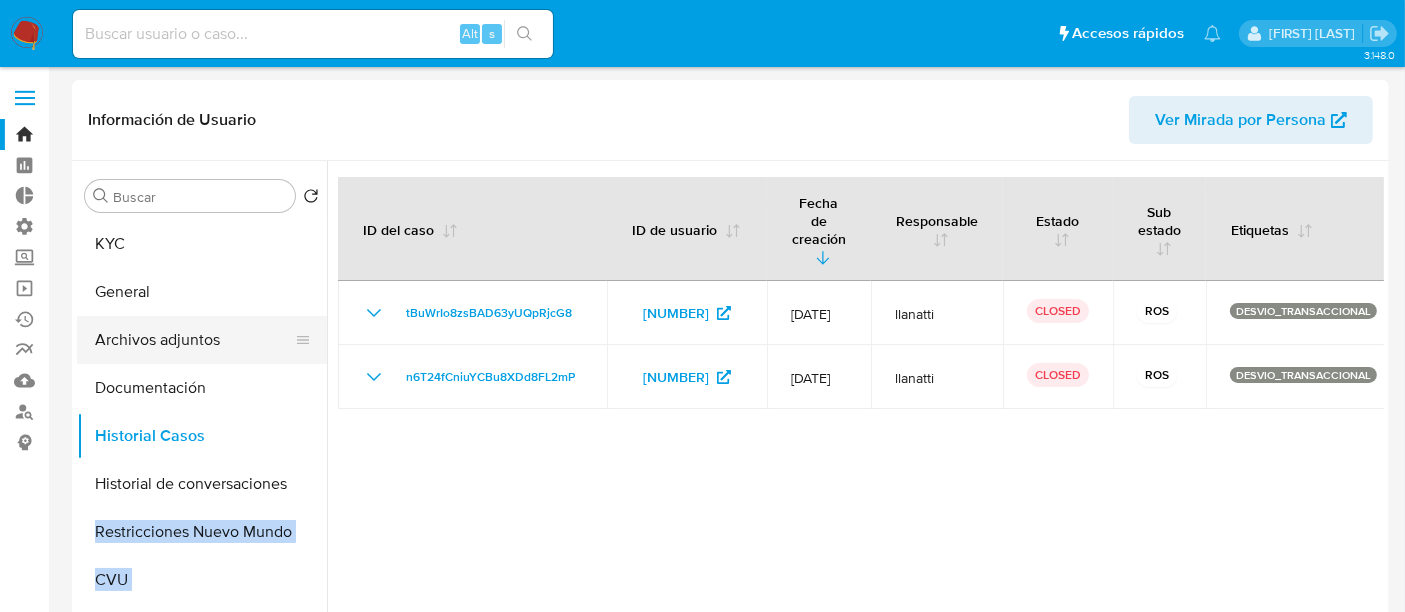 click on "Archivos adjuntos" at bounding box center [194, 340] 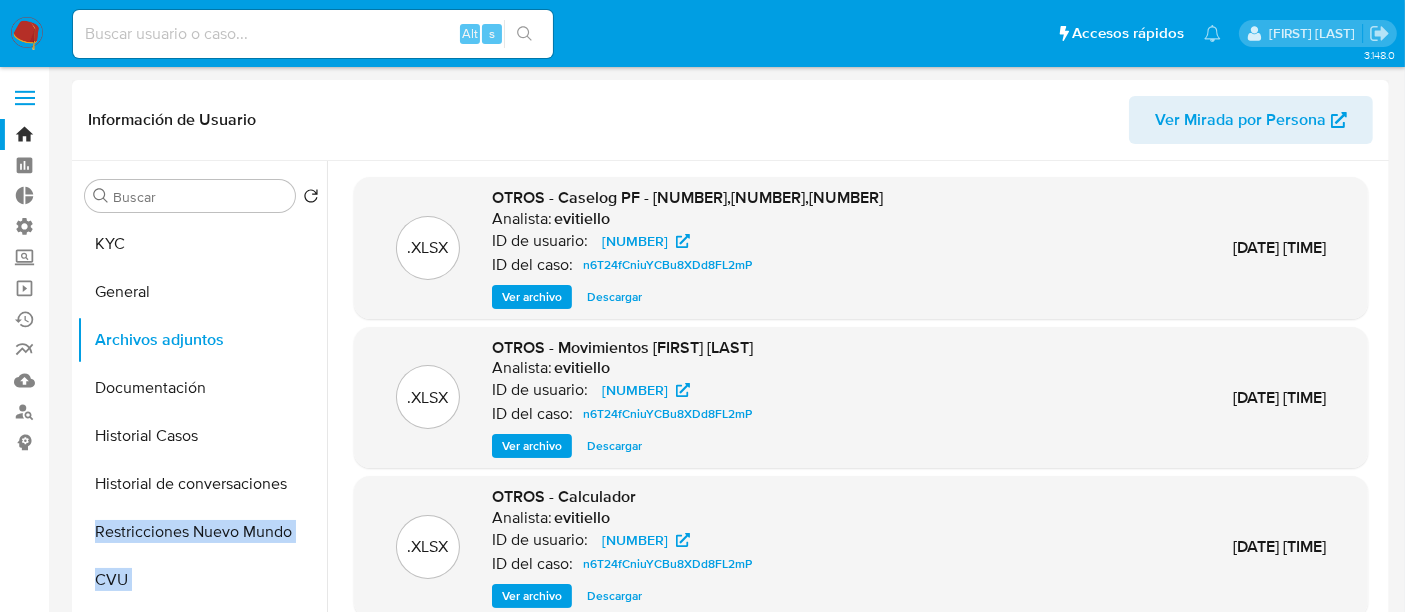 click on "Descargar" at bounding box center (614, 297) 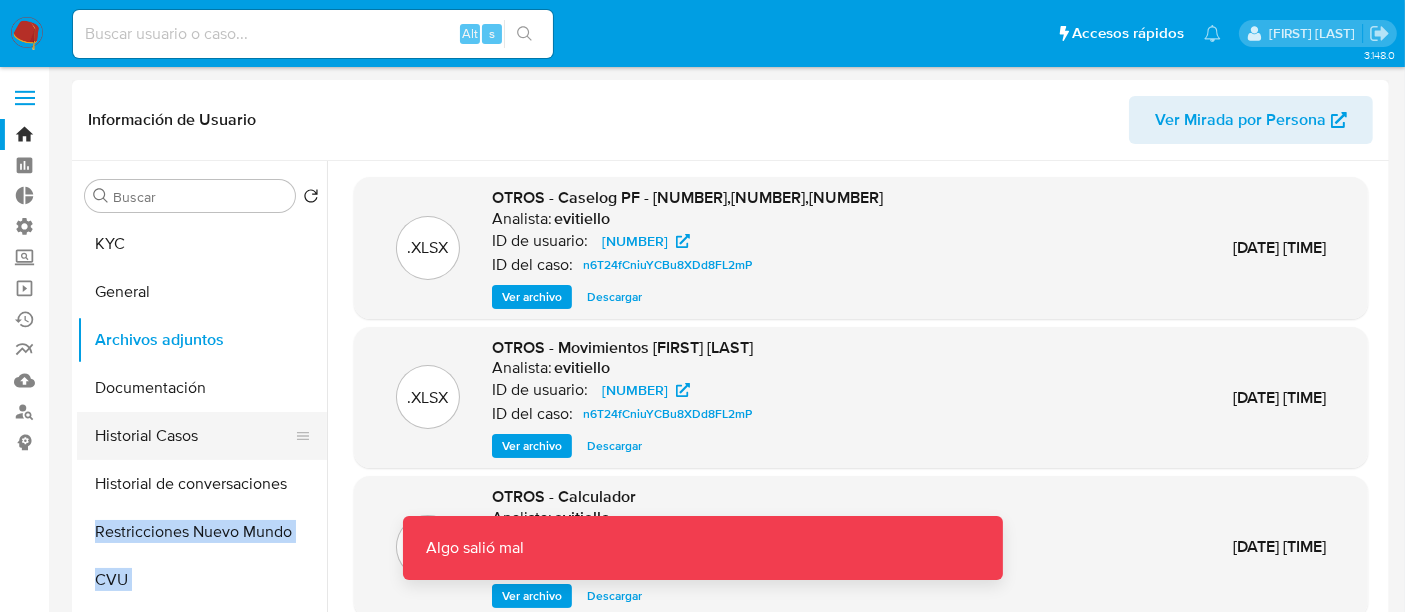 click on "Historial Casos" at bounding box center (194, 436) 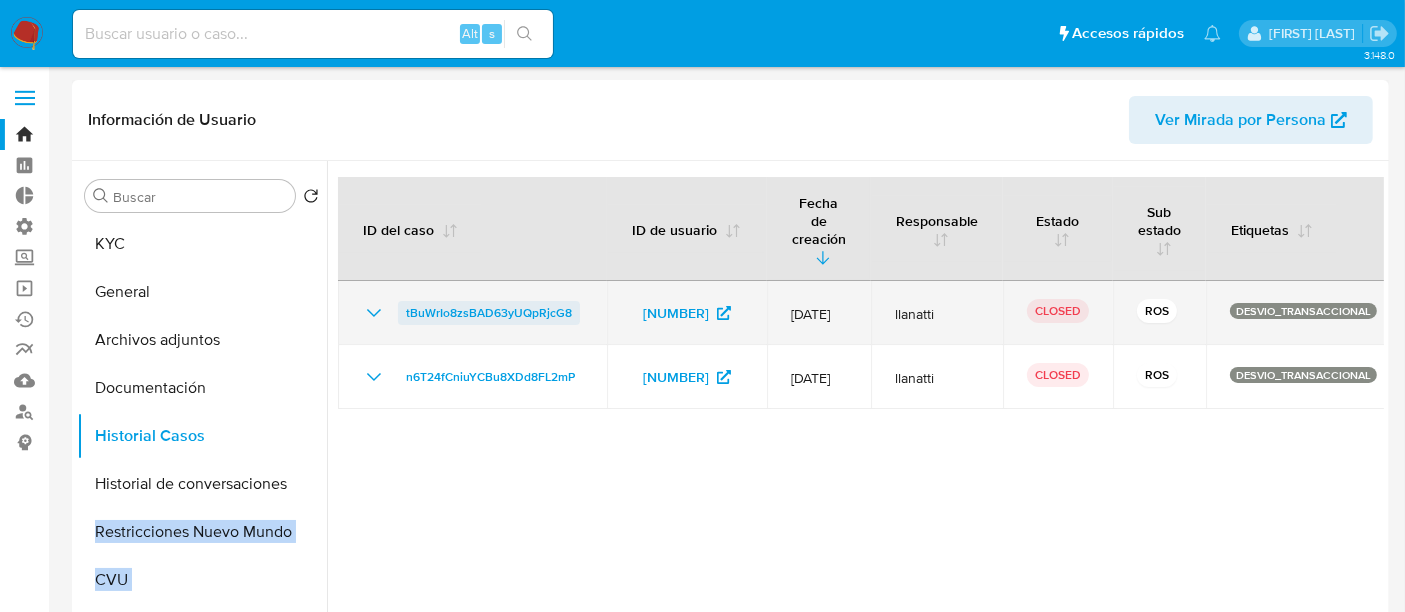 click on "tBuWrIo8zsBAD63yUQpRjcG8" at bounding box center [489, 313] 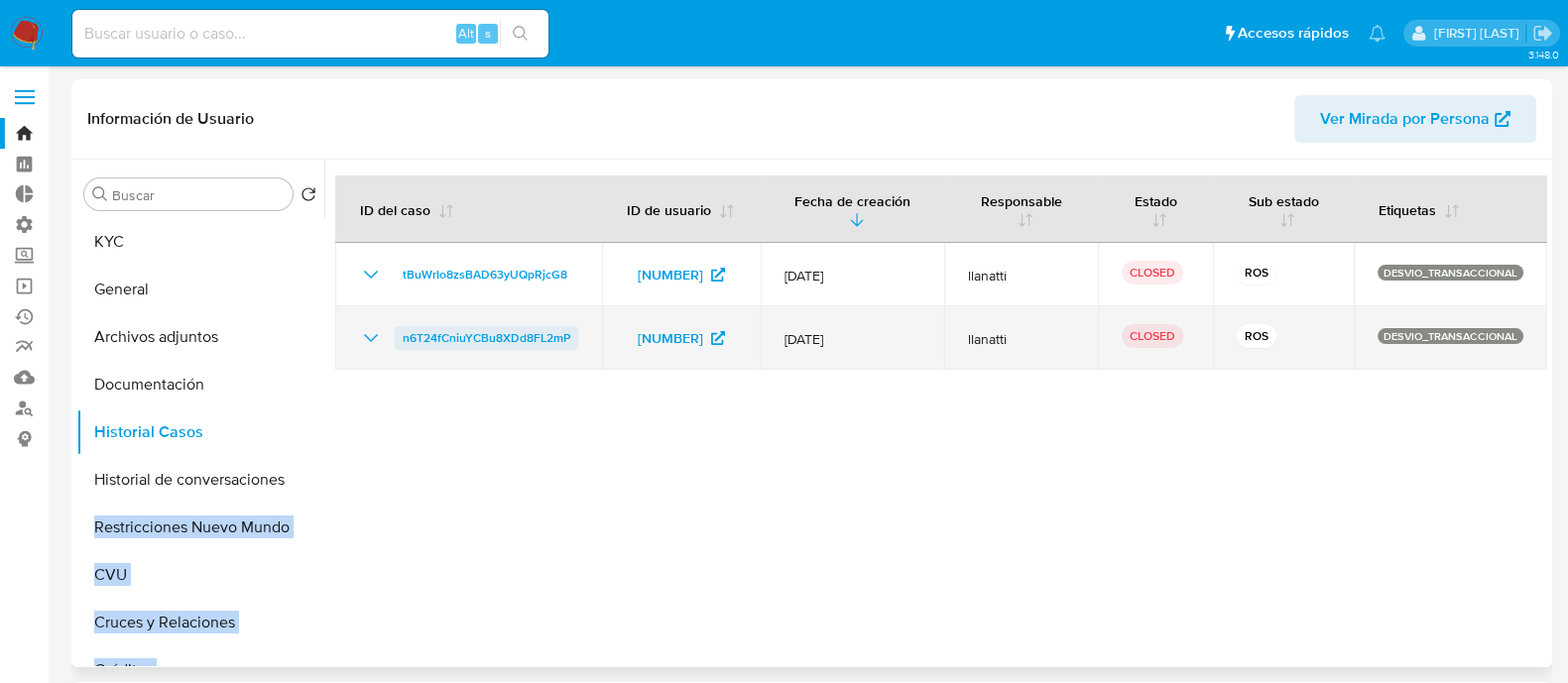 click on "n6T24fCniuYCBu8XDd8FL2mP" at bounding box center [486, 338] 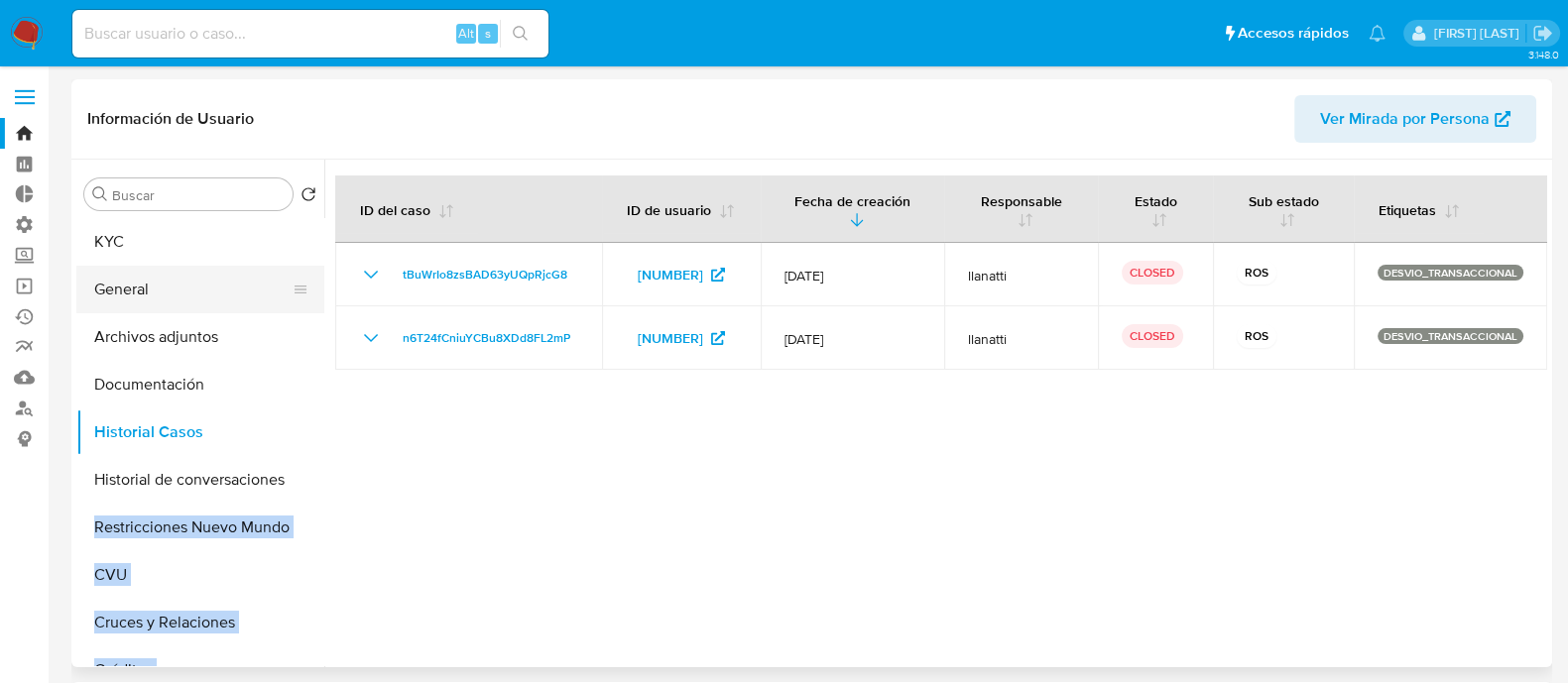 click on "General" at bounding box center [192, 289] 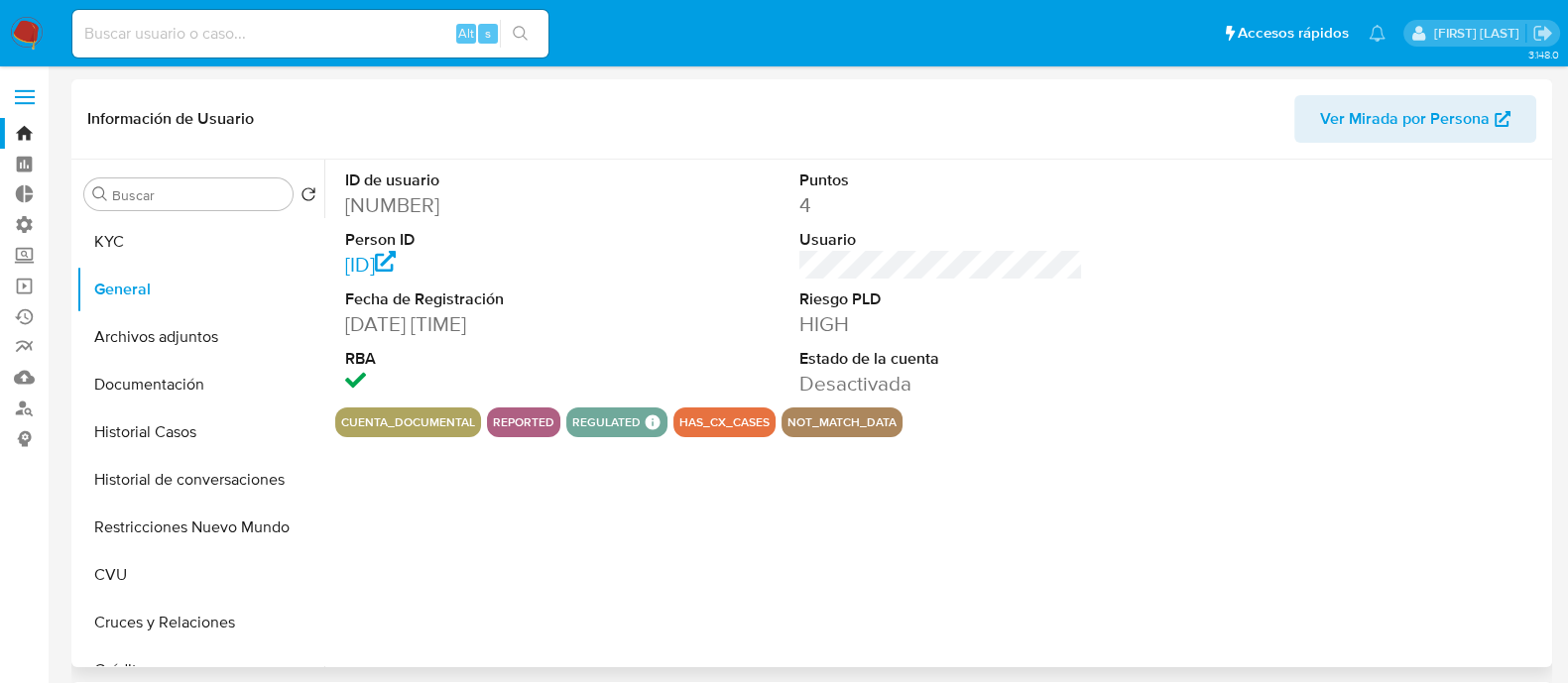 click on "468453982" at bounding box center [487, 205] 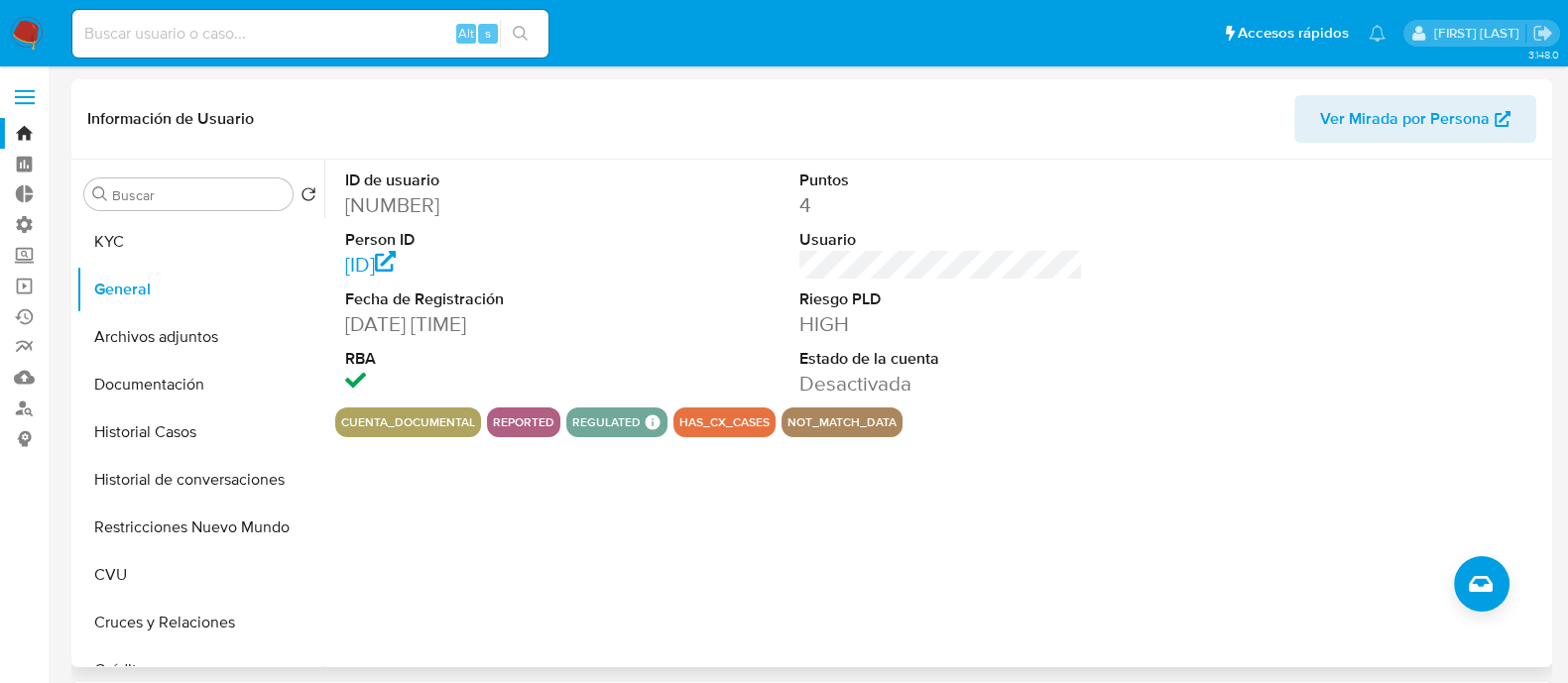 copy on "468453982" 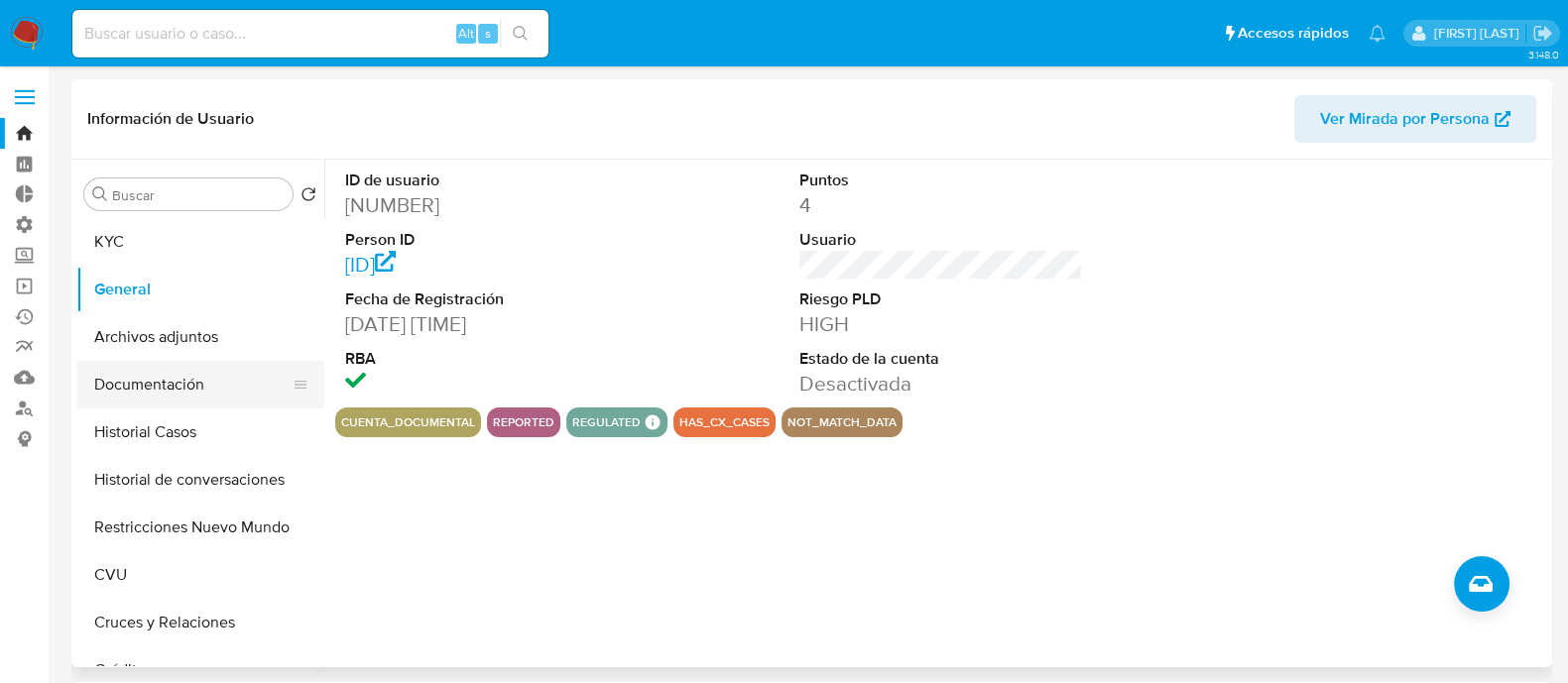 click on "Documentación" at bounding box center [192, 385] 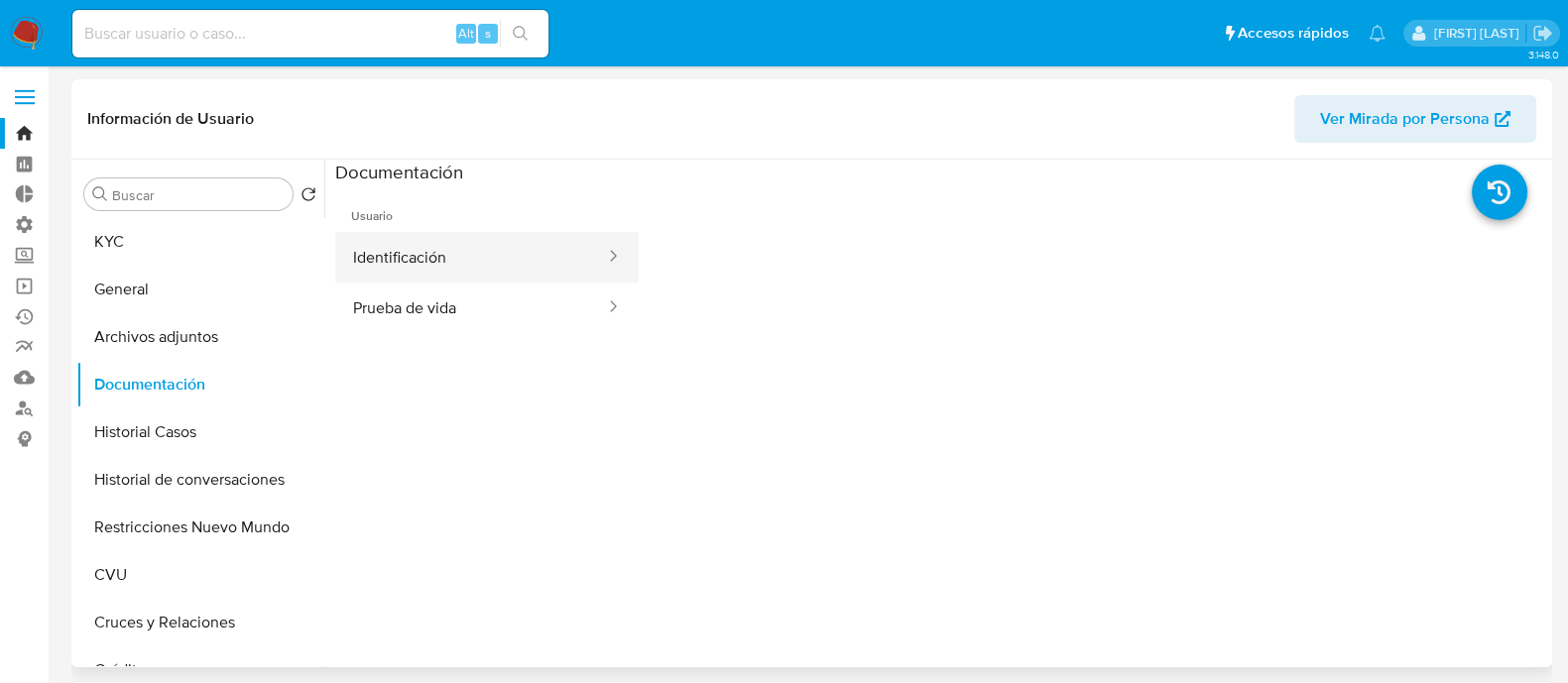 click on "Identificación" at bounding box center (471, 257) 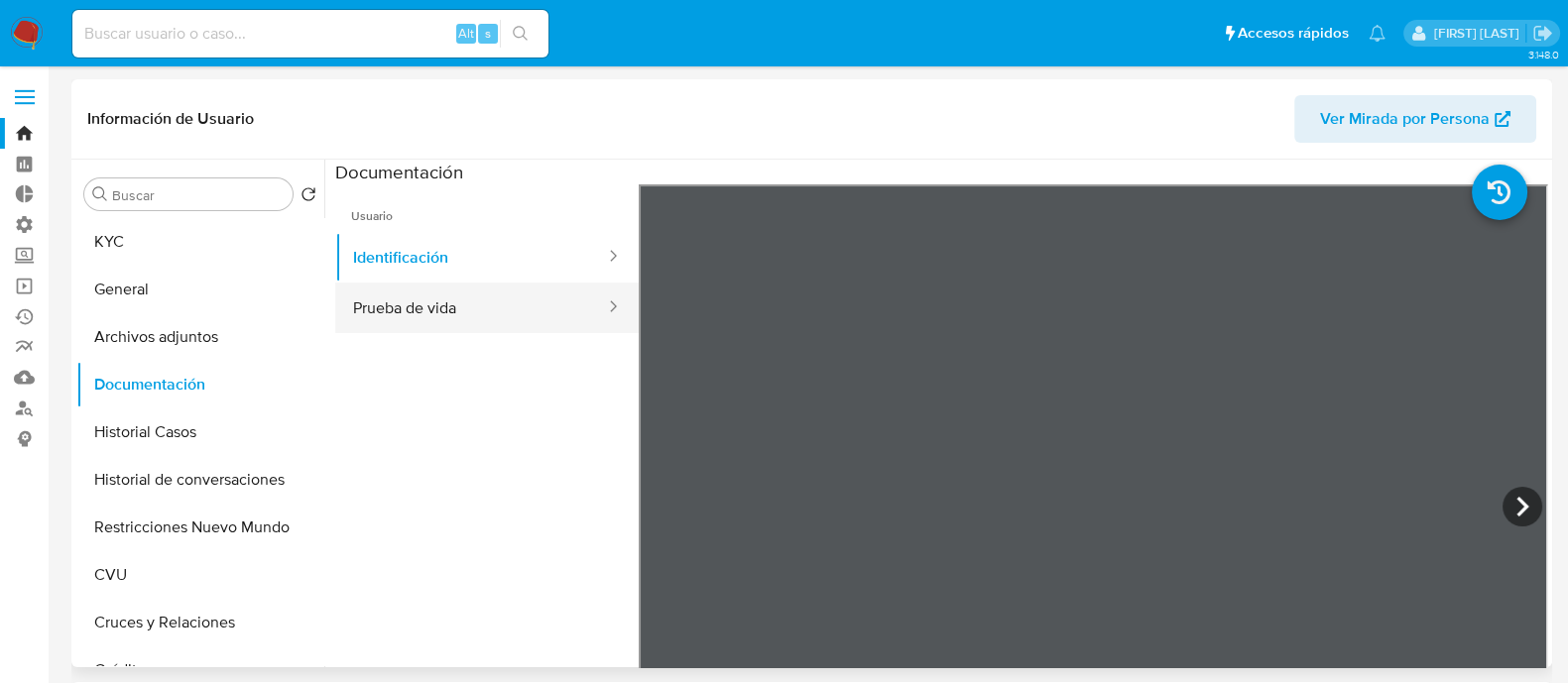 click on "Prueba de vida" at bounding box center [471, 307] 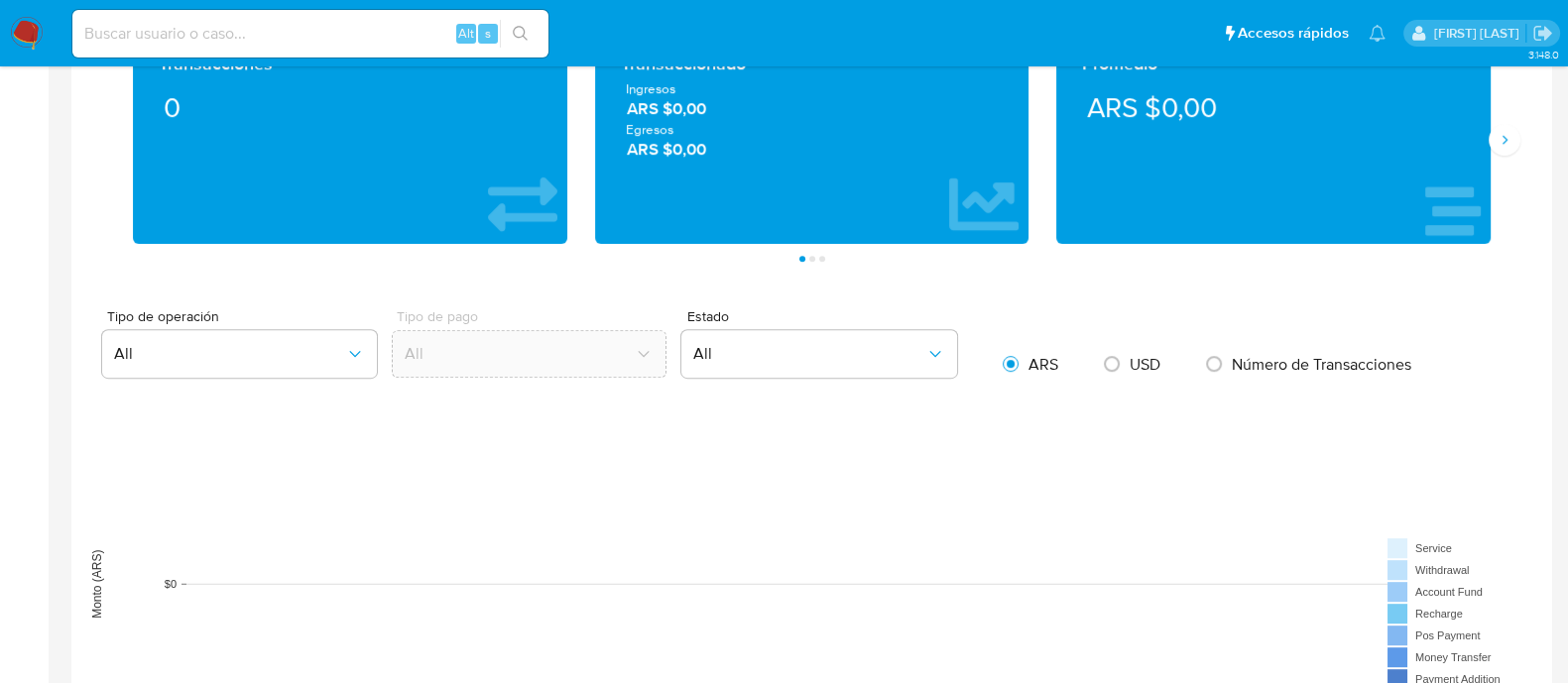 scroll, scrollTop: 990, scrollLeft: 0, axis: vertical 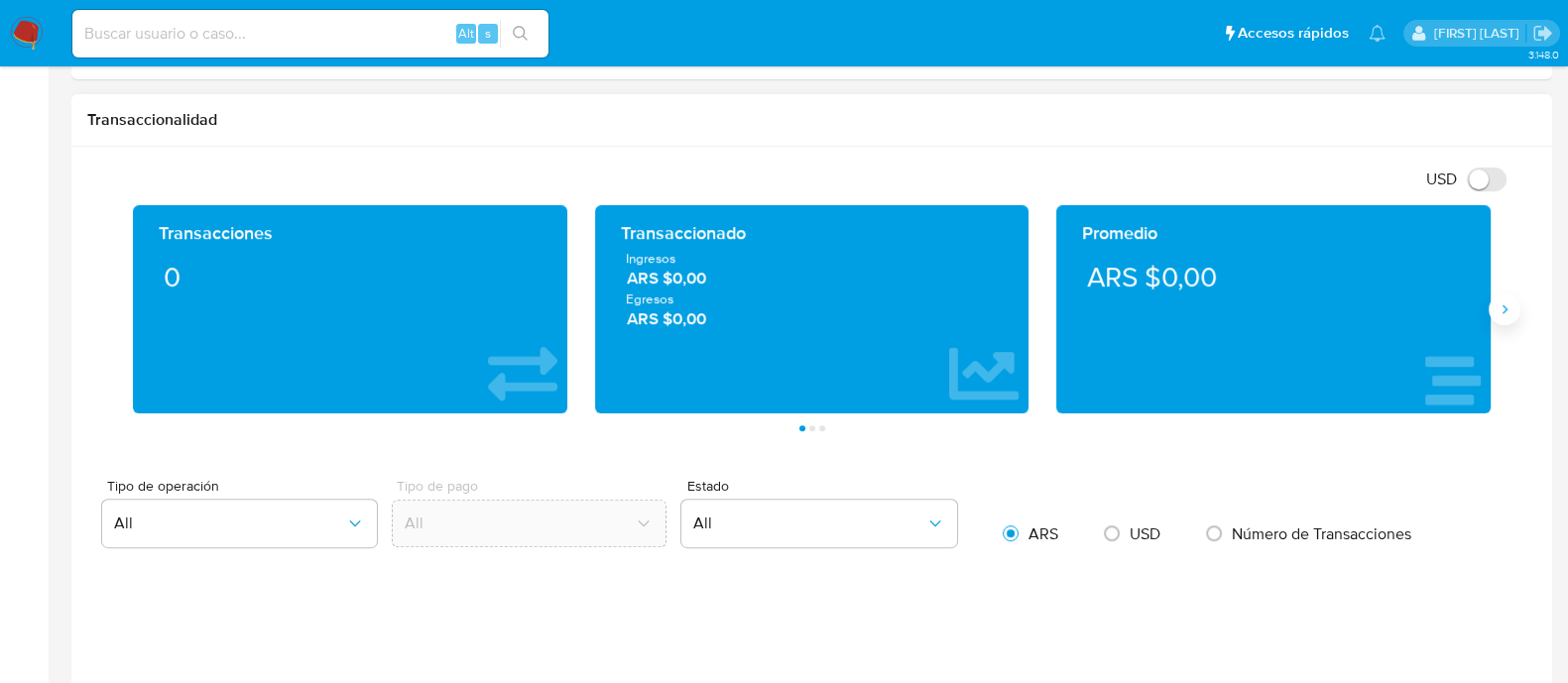 click 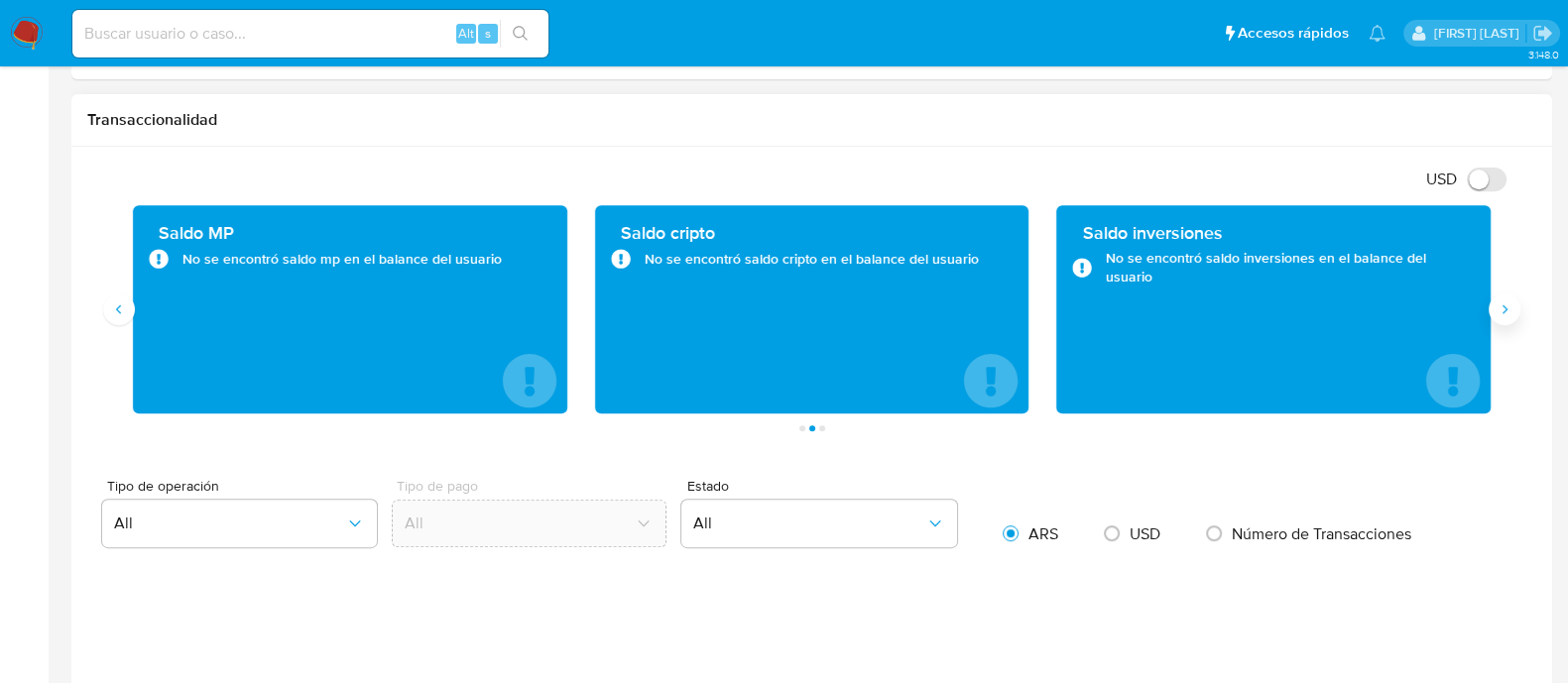 click 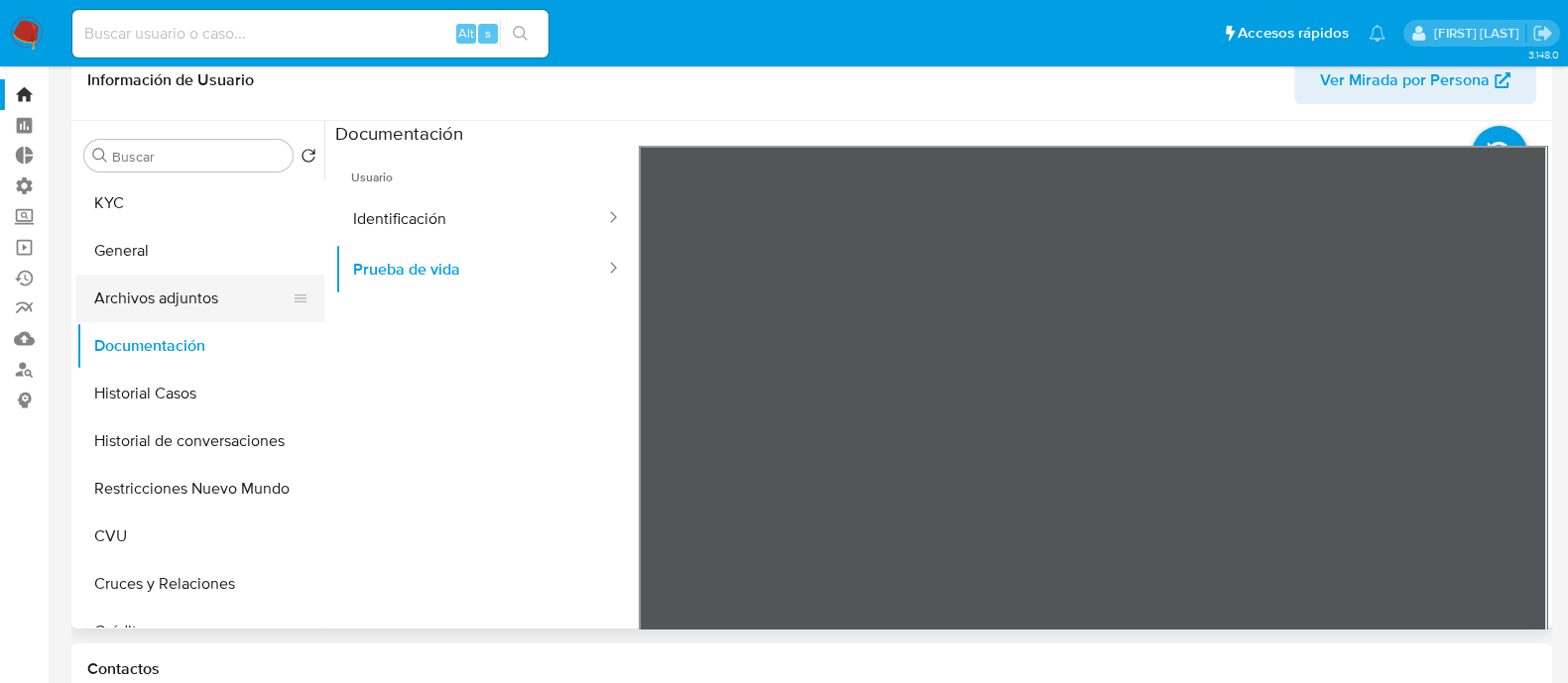 scroll, scrollTop: 0, scrollLeft: 0, axis: both 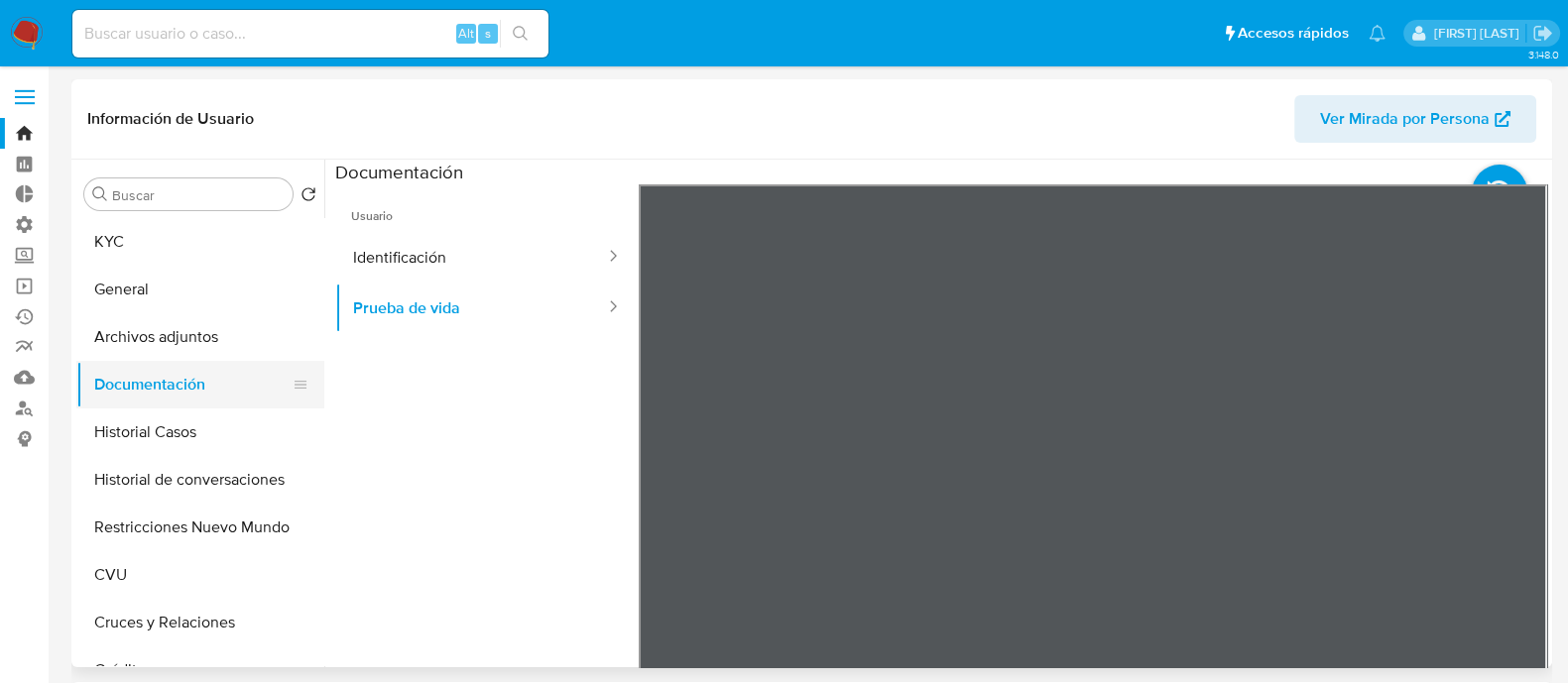 drag, startPoint x: 200, startPoint y: 225, endPoint x: 200, endPoint y: 398, distance: 173 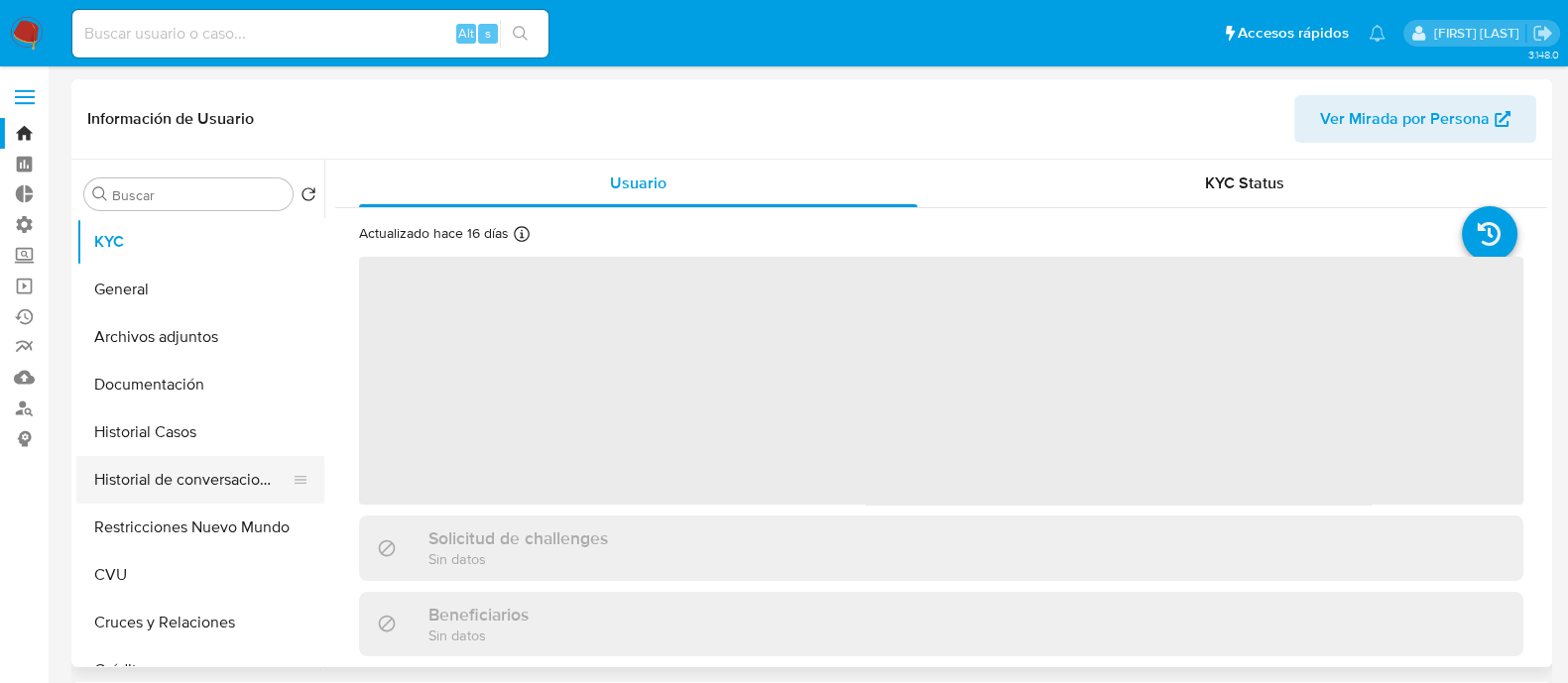 click on "Historial de conversaciones" at bounding box center (192, 480) 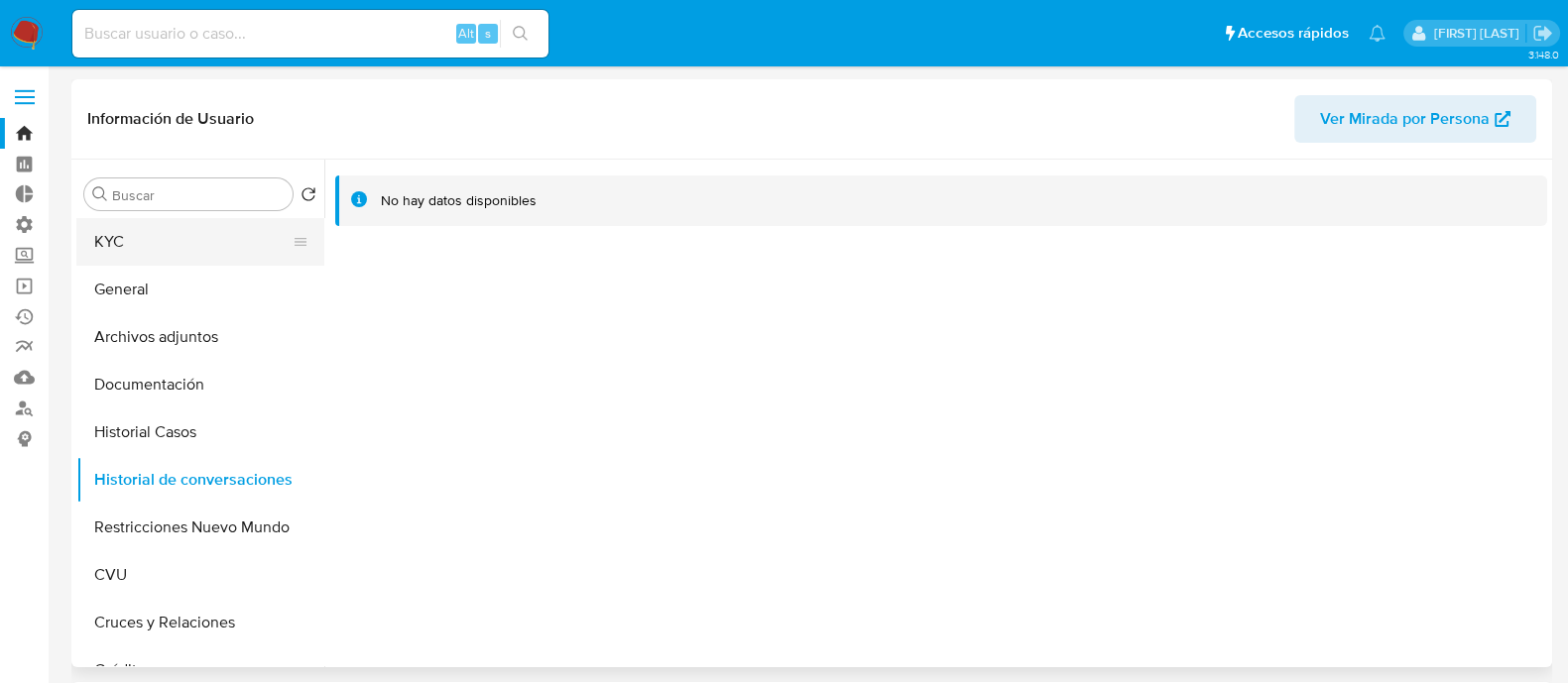 click on "KYC" at bounding box center (192, 242) 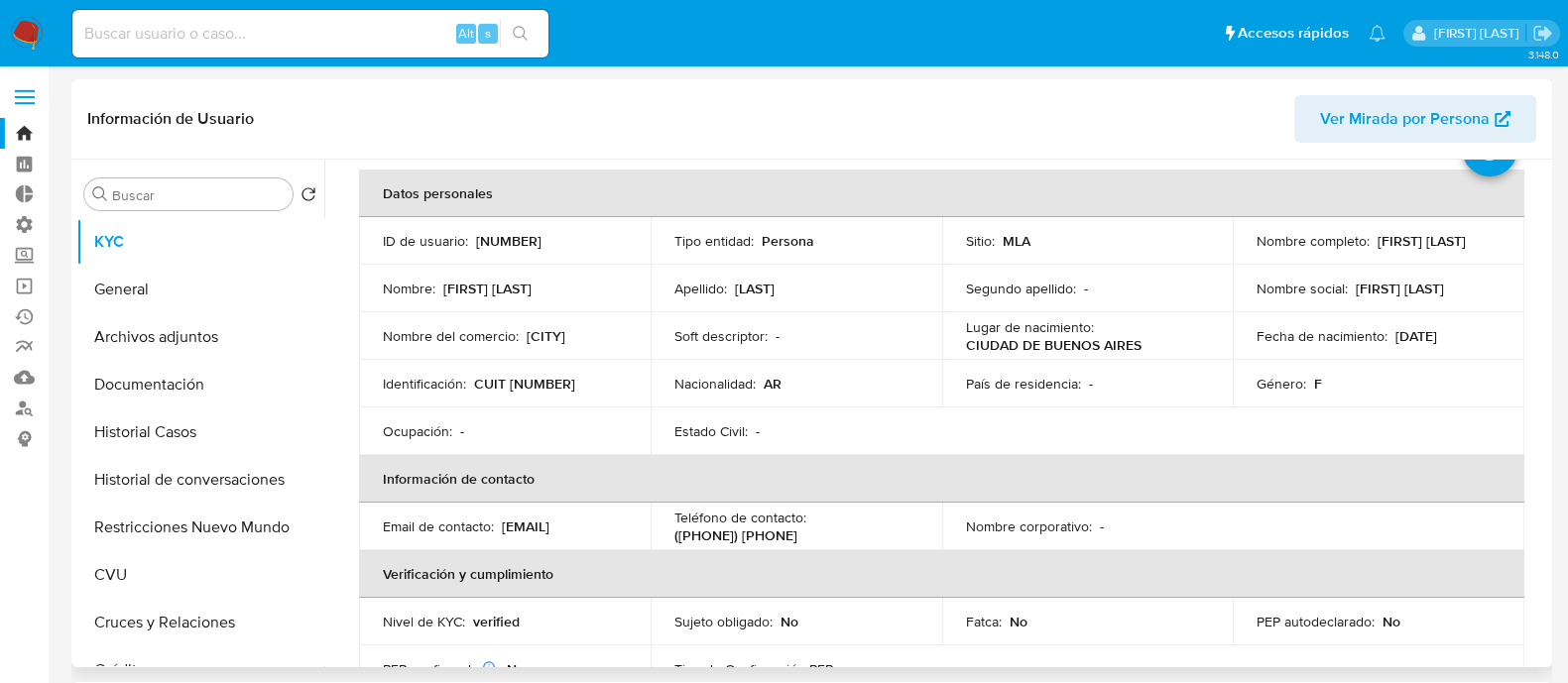 scroll, scrollTop: 123, scrollLeft: 0, axis: vertical 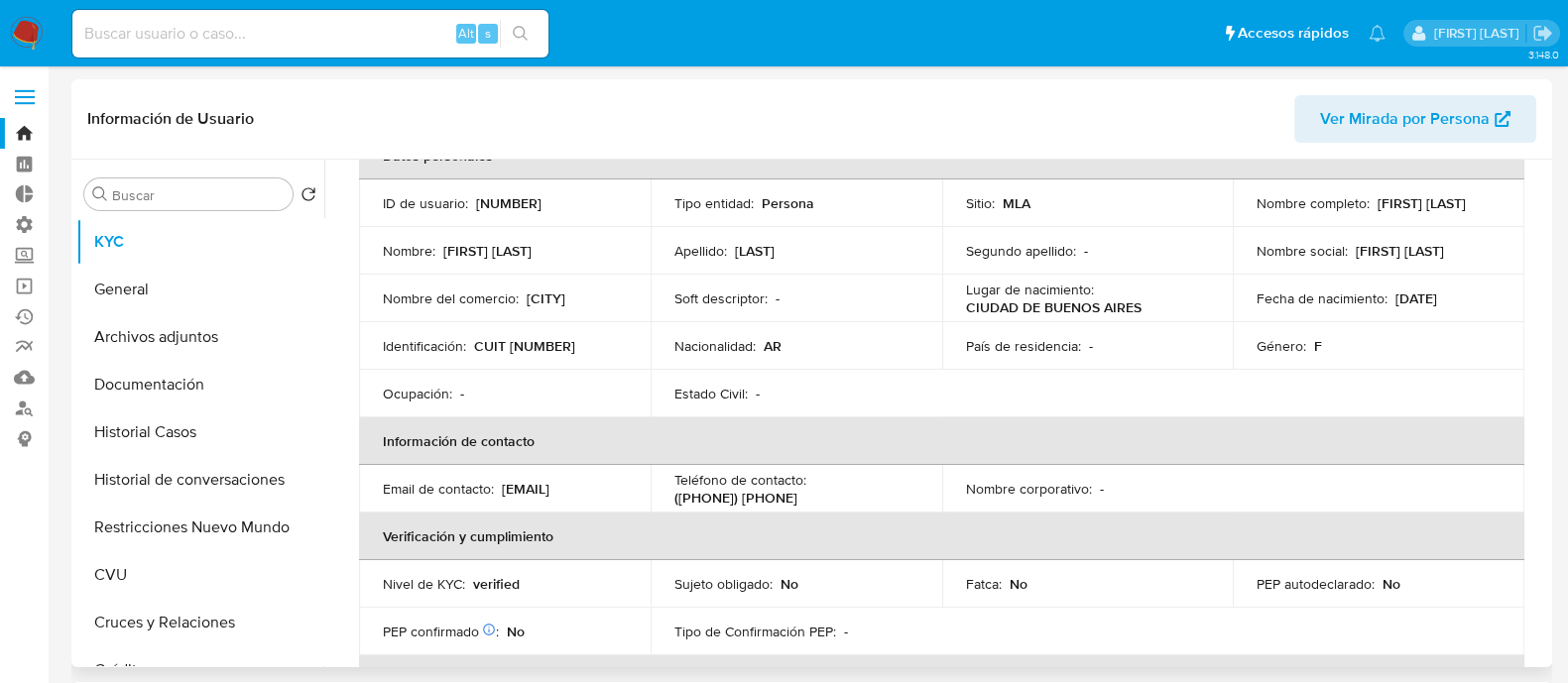 drag, startPoint x: 570, startPoint y: 494, endPoint x: 381, endPoint y: 496, distance: 189.01058 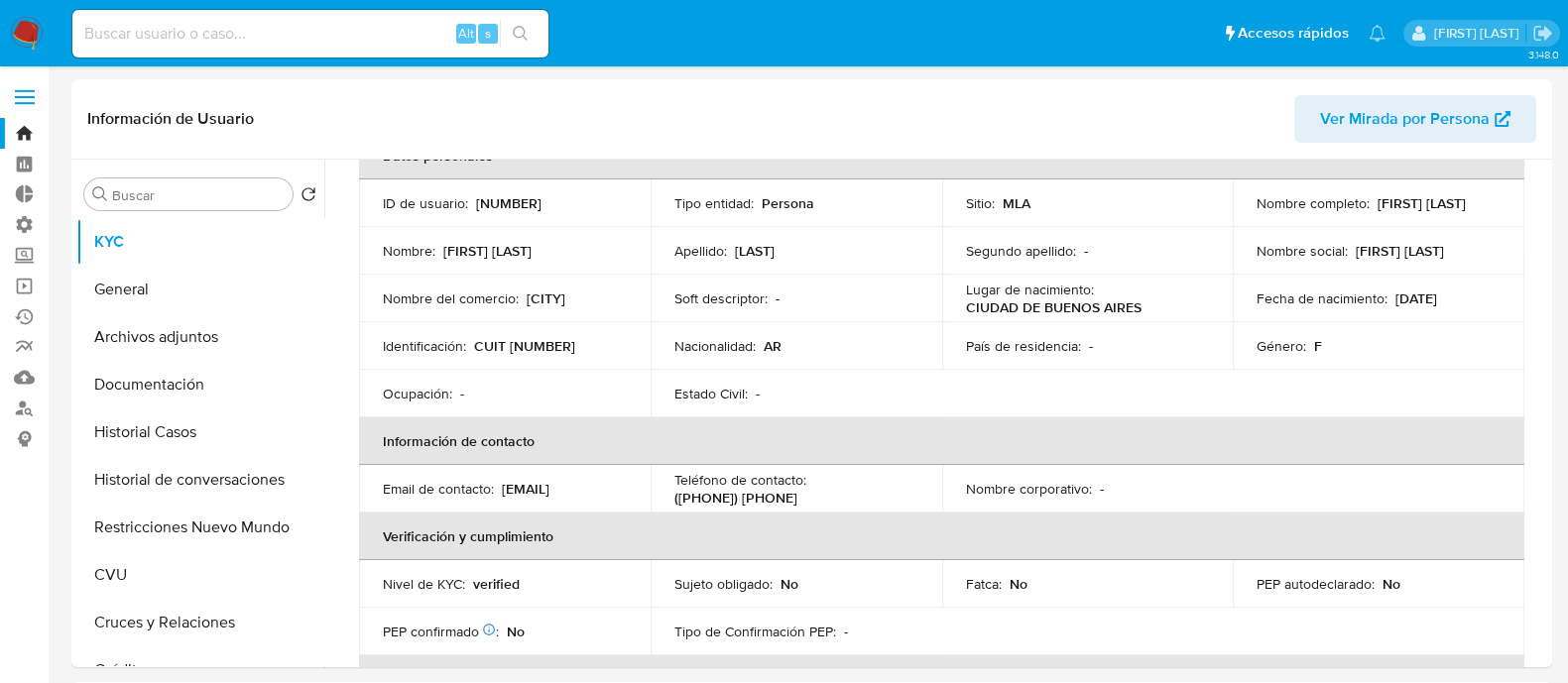 copy on "navattasoledad@gmail.com" 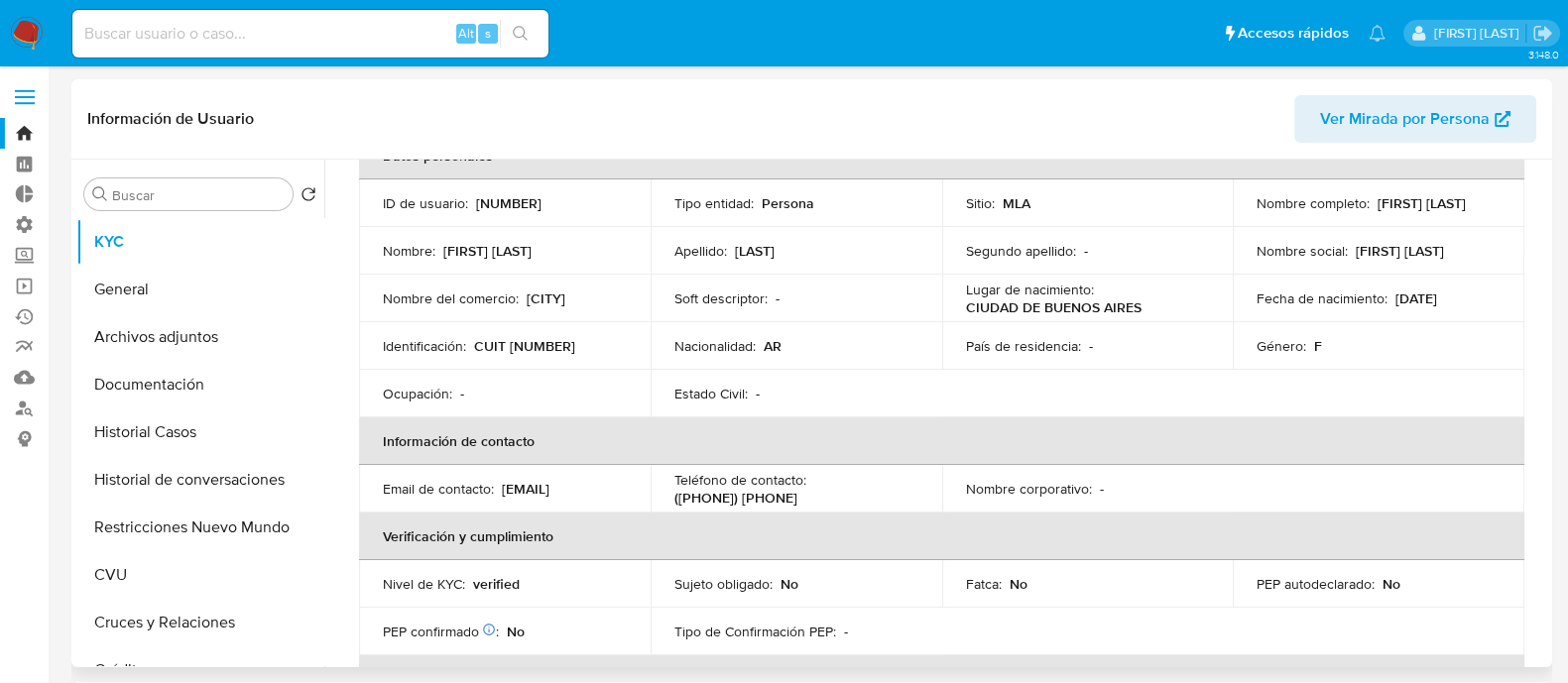drag, startPoint x: 1400, startPoint y: 213, endPoint x: 1248, endPoint y: 208, distance: 152.08221 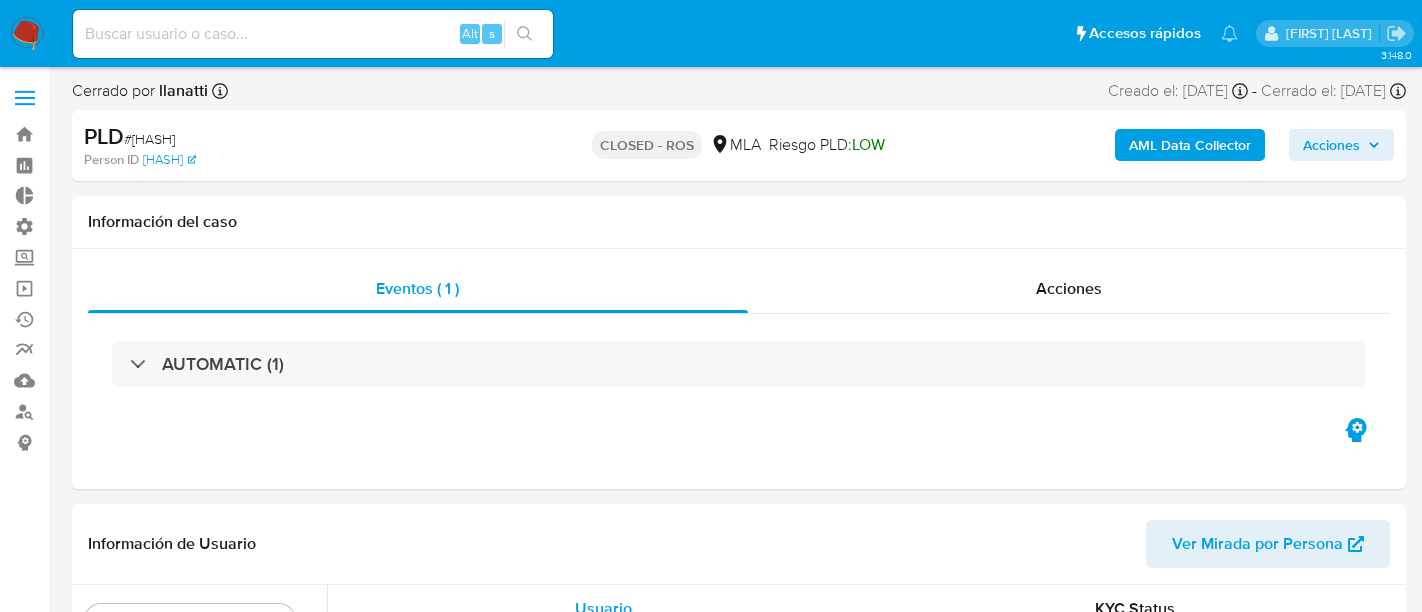 select on "10" 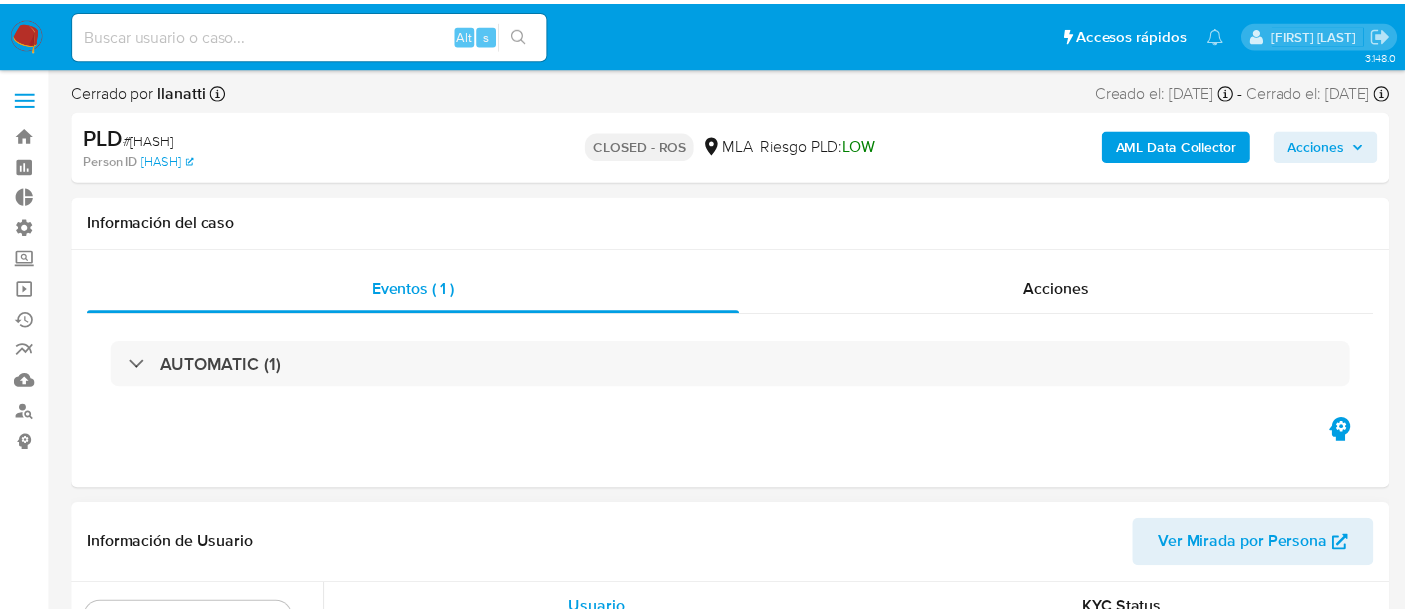 scroll, scrollTop: 0, scrollLeft: 0, axis: both 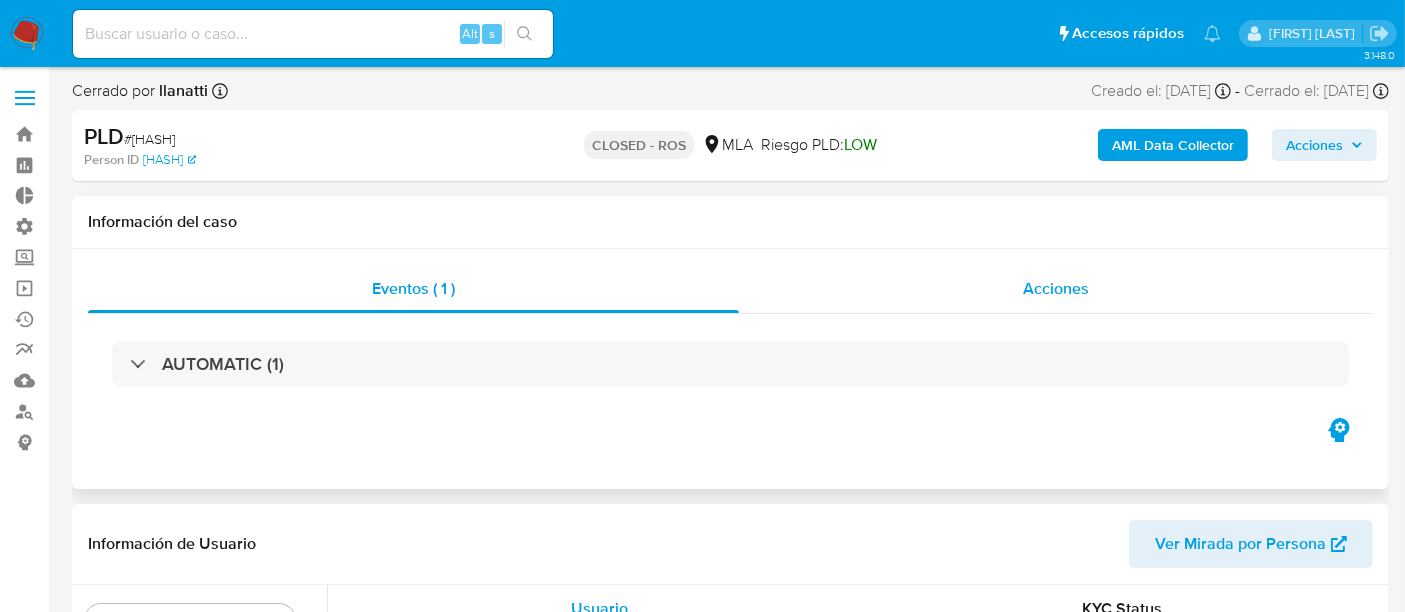 click on "Acciones" at bounding box center [1056, 289] 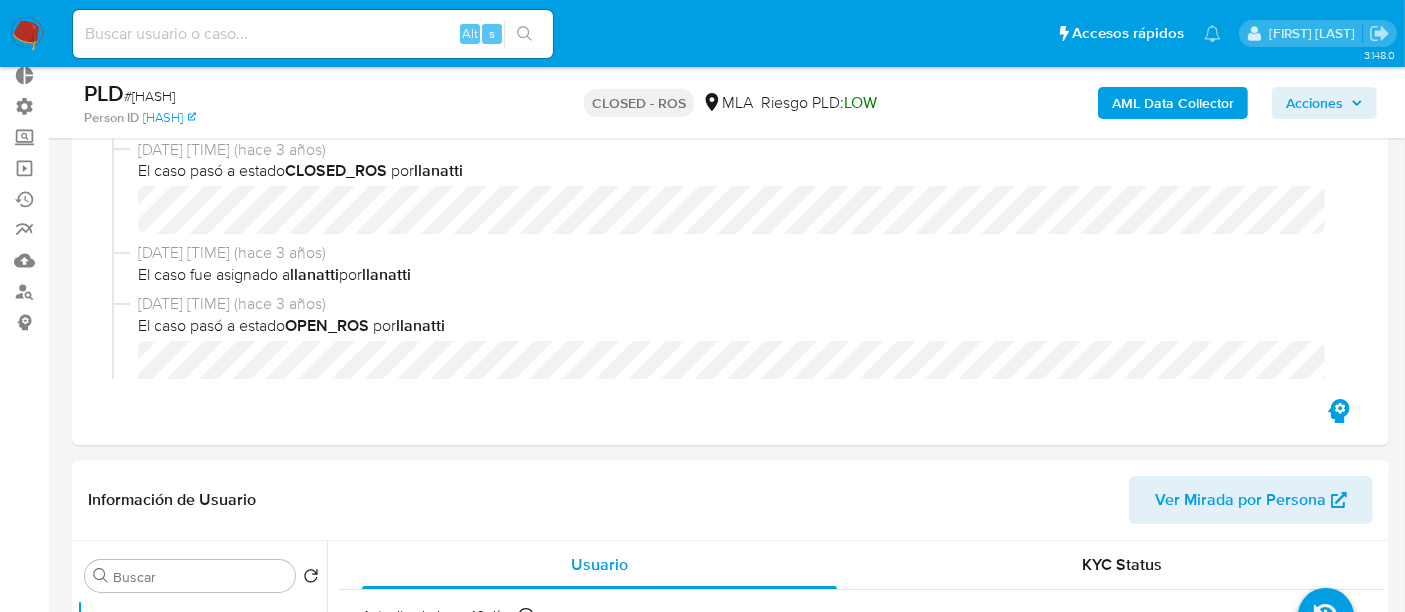 scroll, scrollTop: 222, scrollLeft: 0, axis: vertical 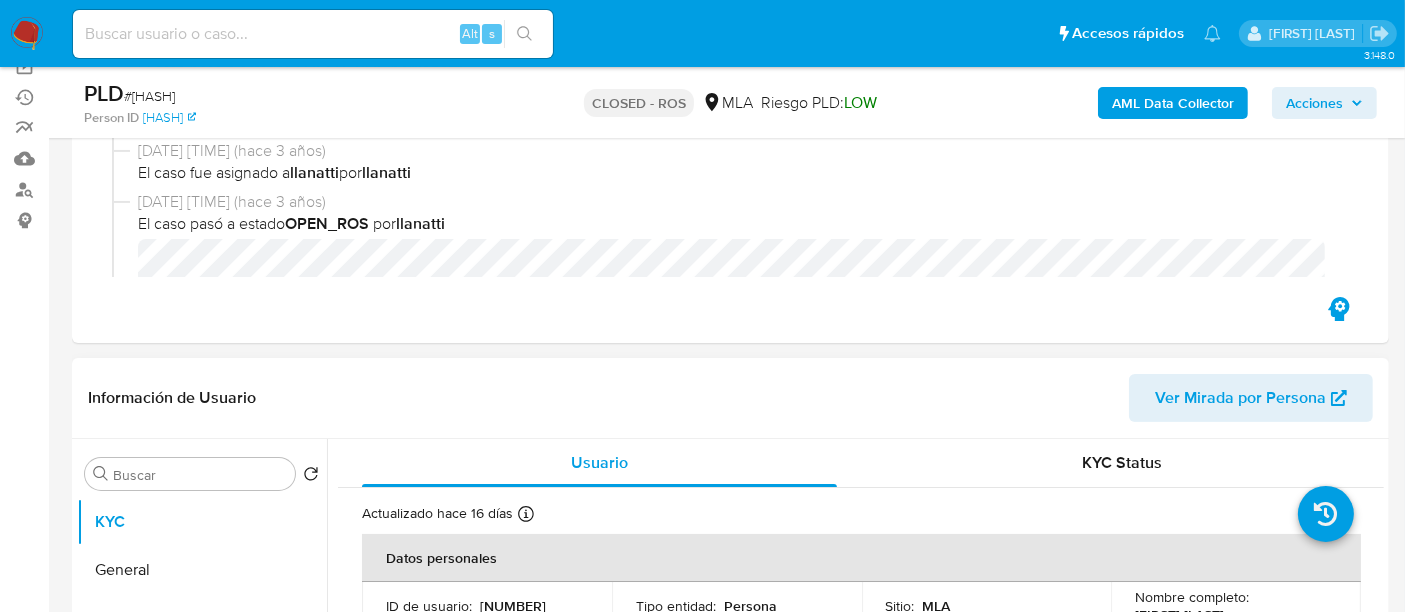 type 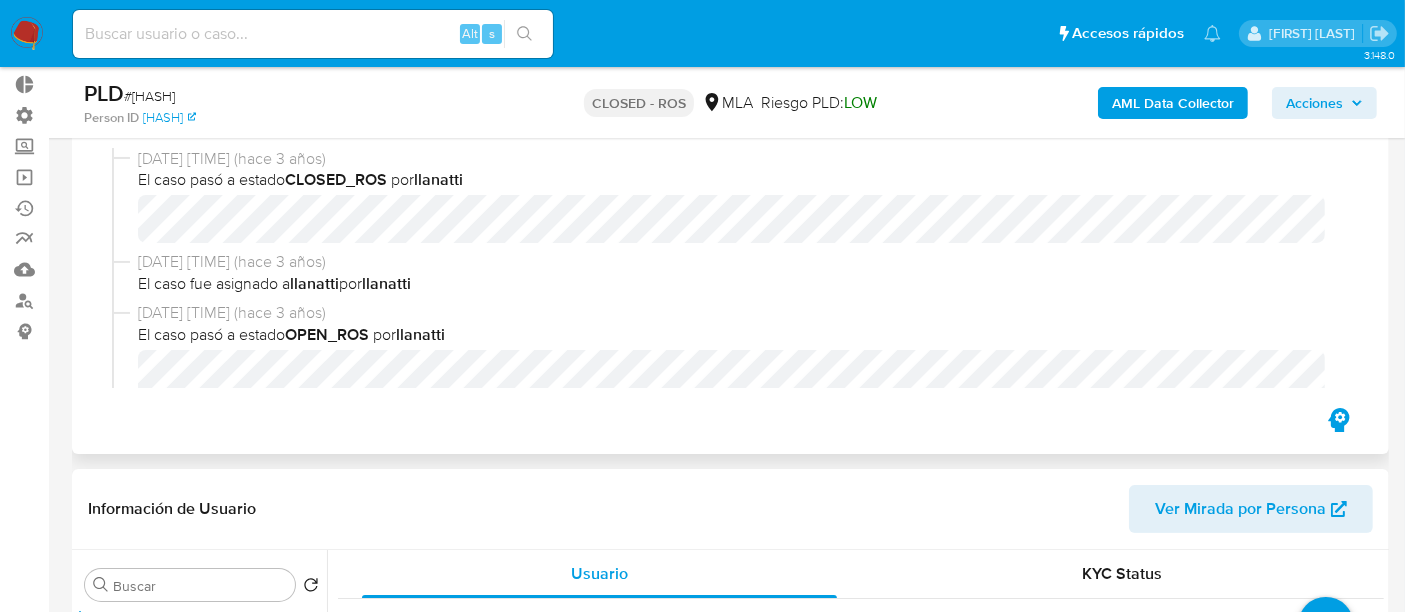 scroll, scrollTop: 0, scrollLeft: 0, axis: both 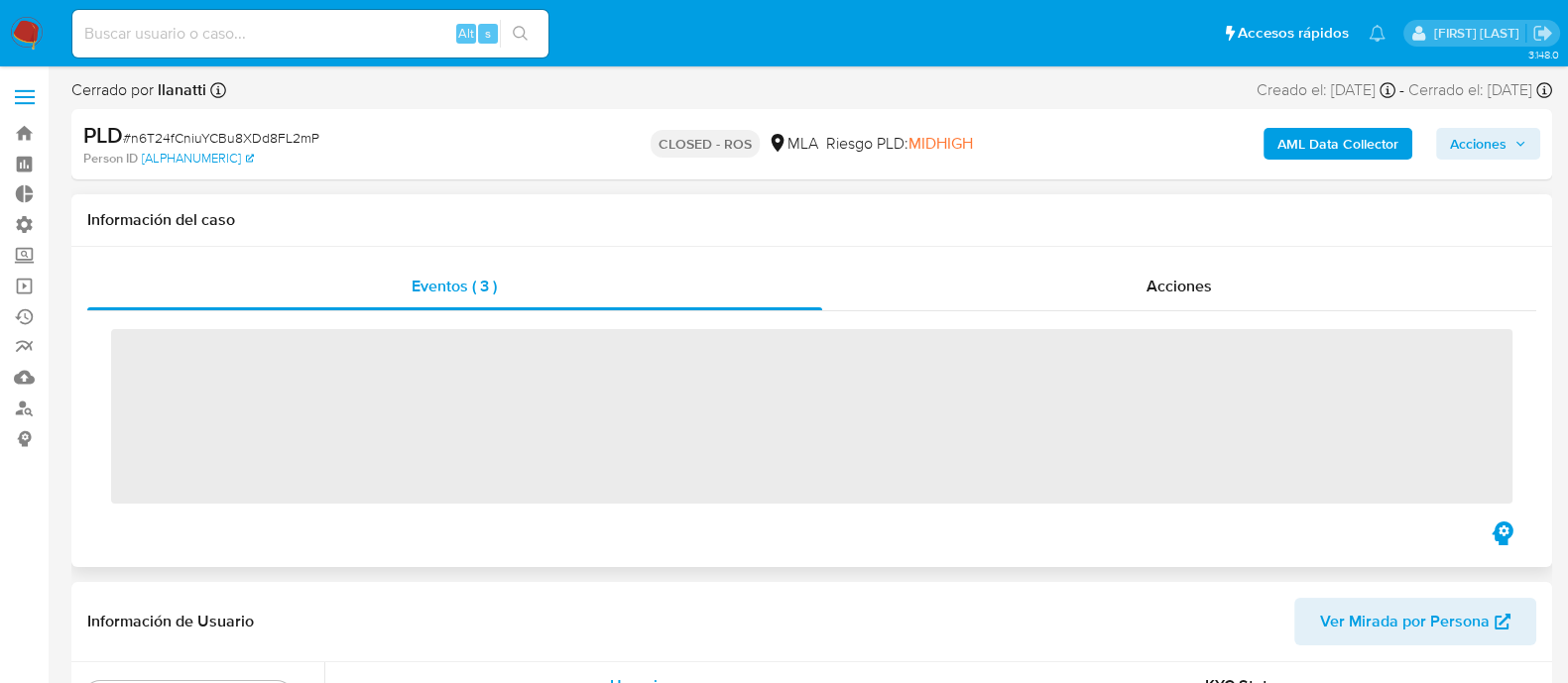 click on "Eventos ( 3 ) Acciones ‌" at bounding box center (811, 406) 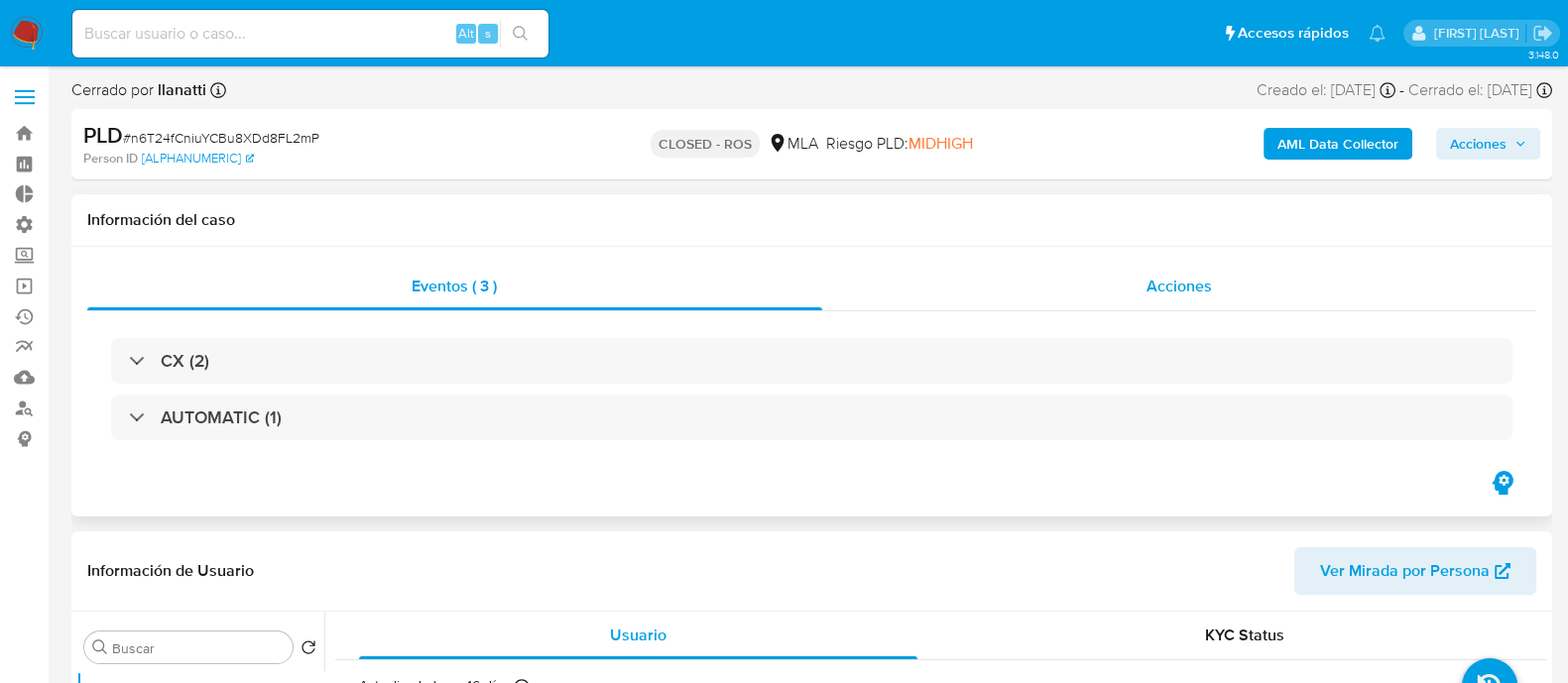 click on "Acciones" at bounding box center (1179, 286) 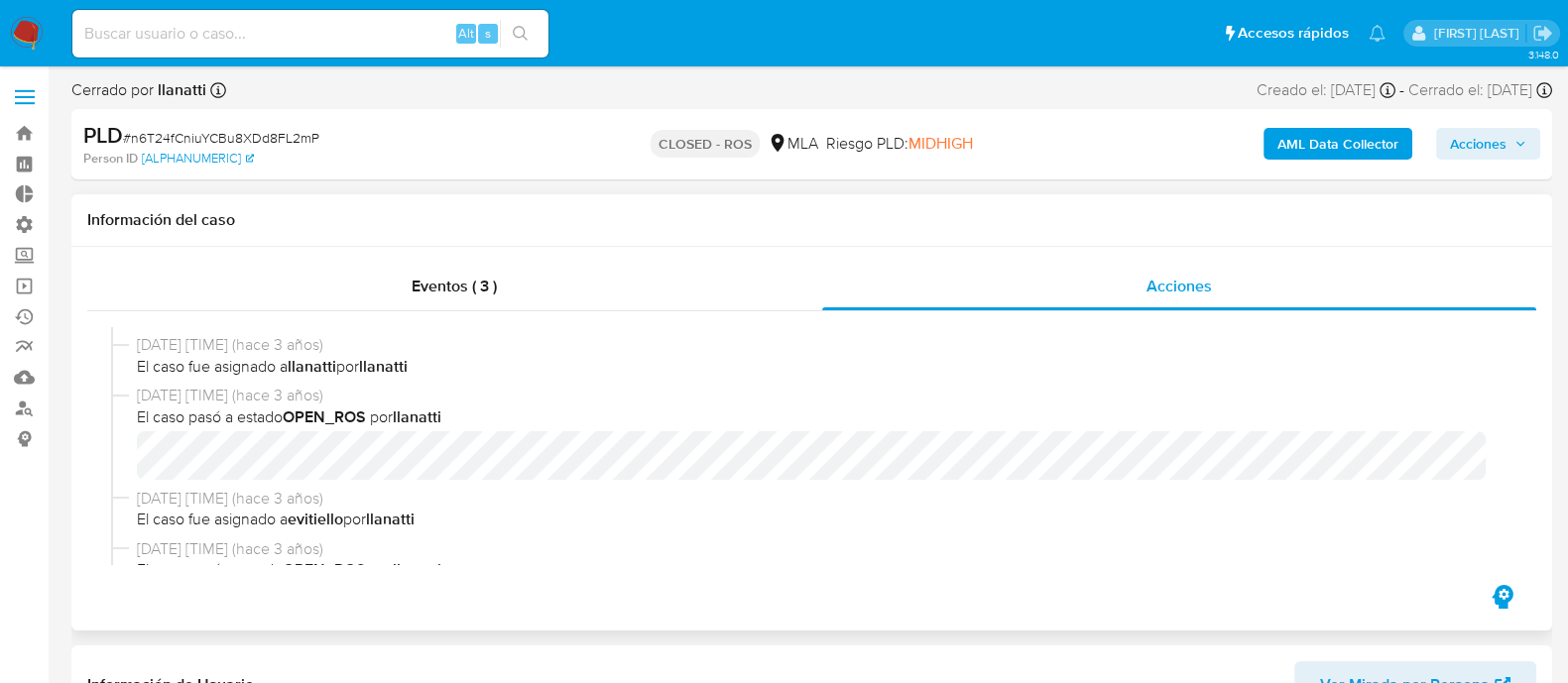select on "10" 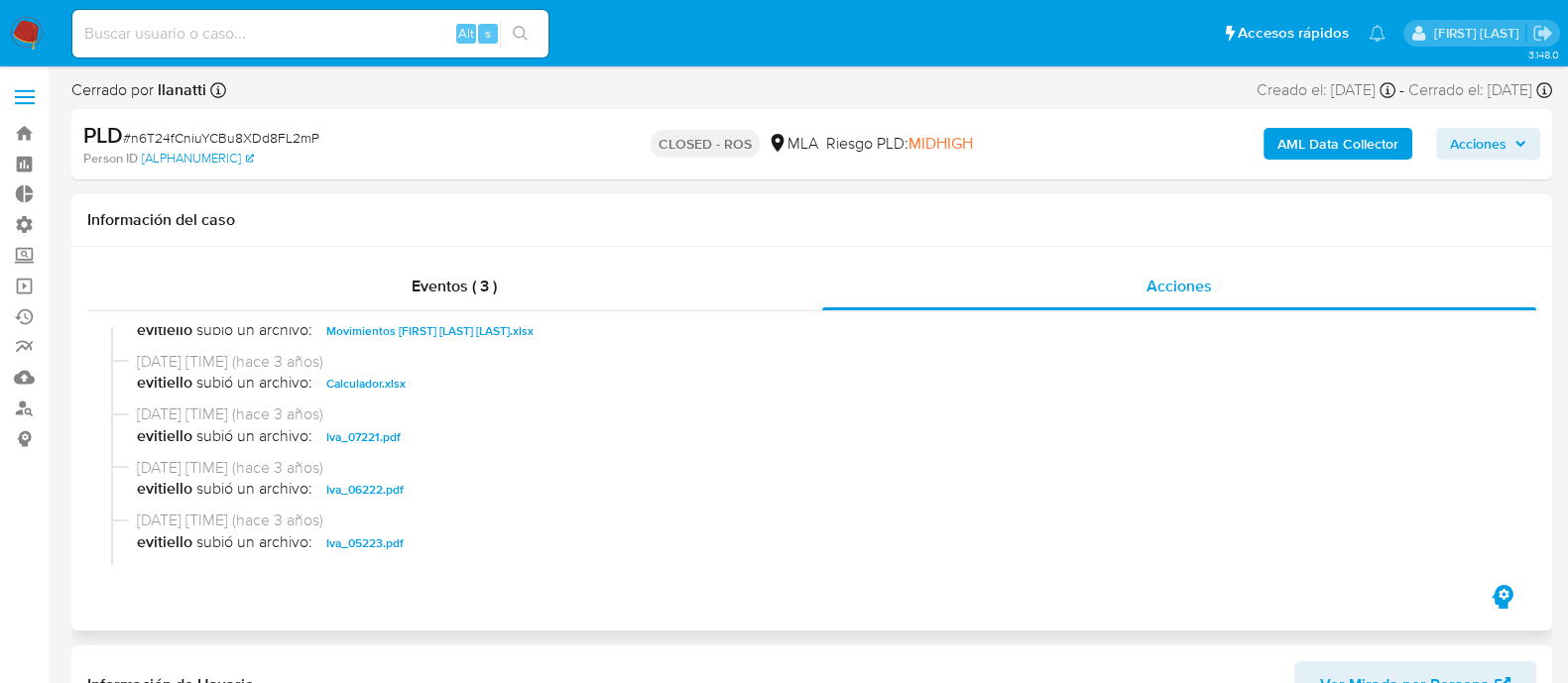 scroll, scrollTop: 1239, scrollLeft: 0, axis: vertical 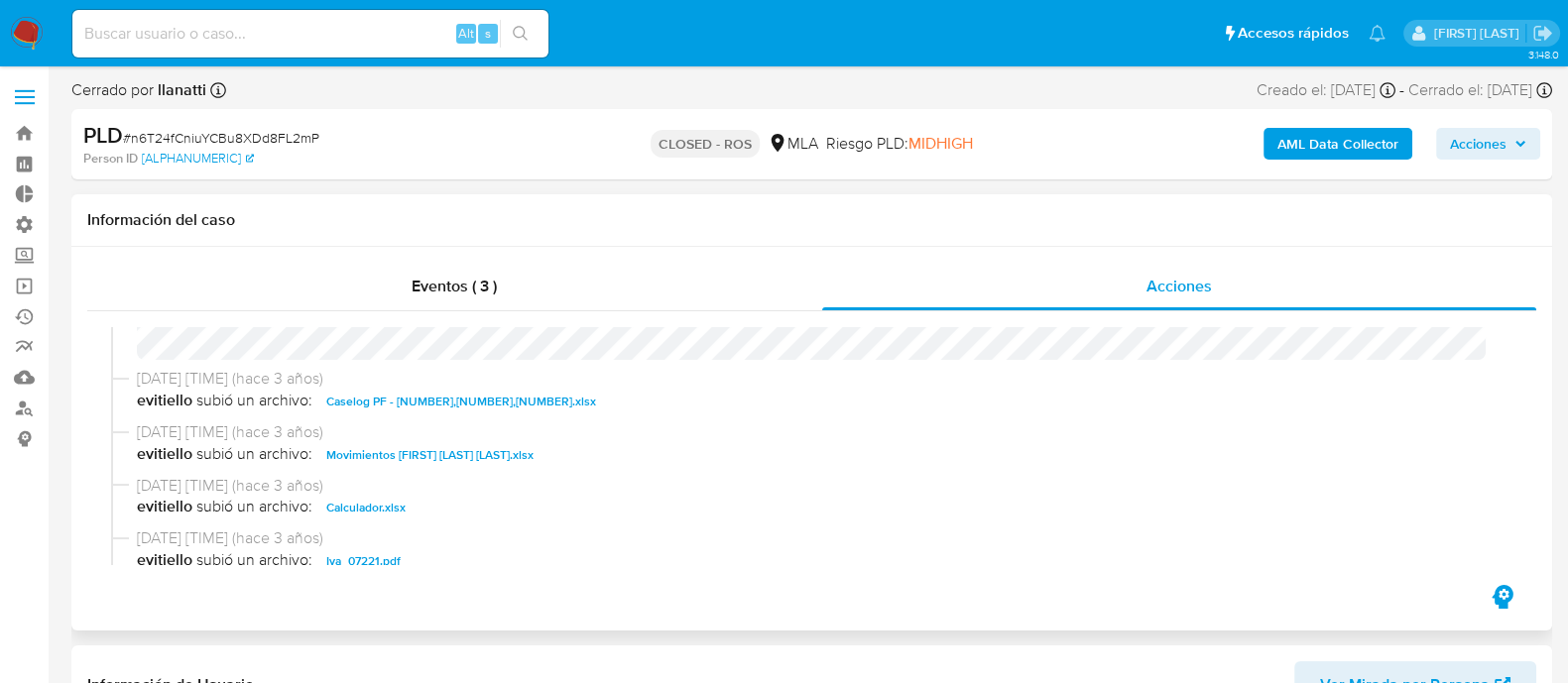 click on "Movimientos Maria Soledad Navatta.xlsx" at bounding box center (429, 455) 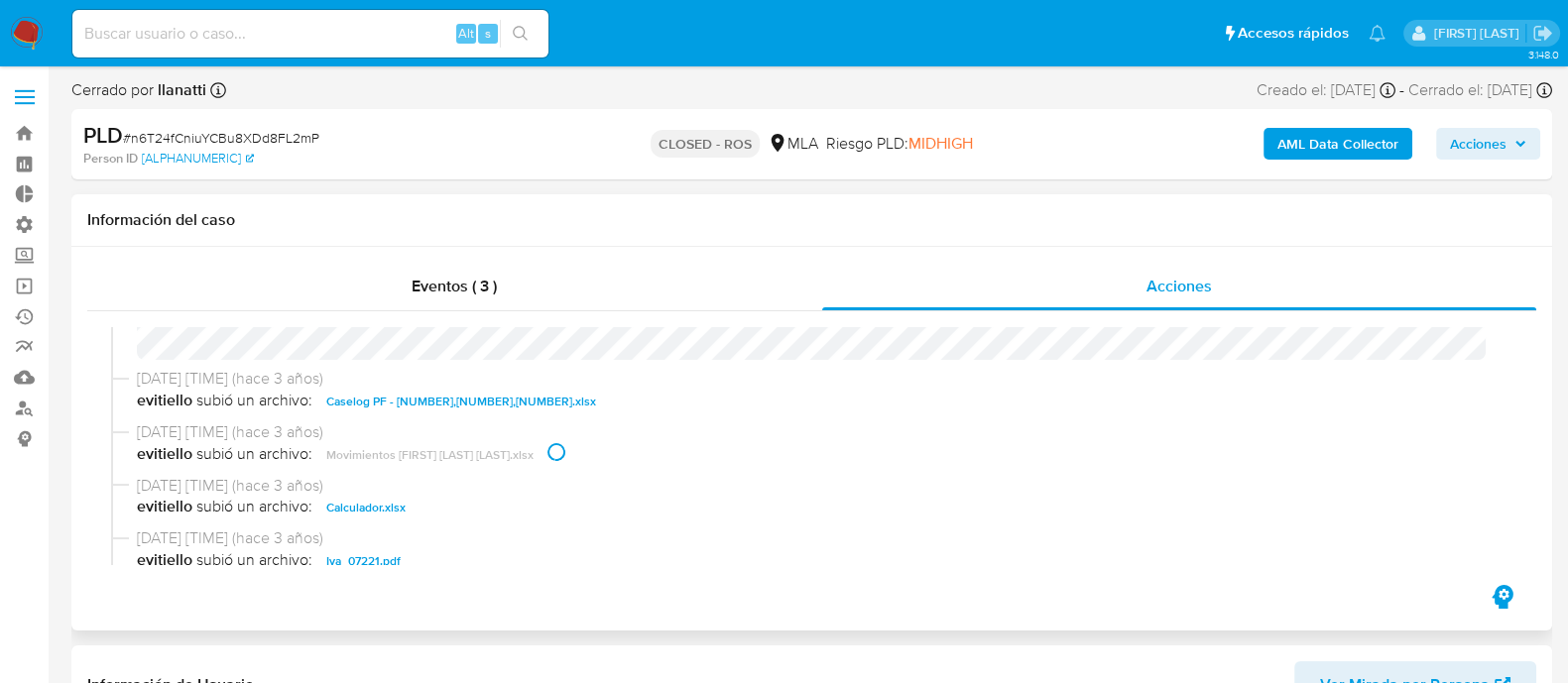 click on "Caselog PF - 468453982,228140727,657811251.xlsx" at bounding box center [461, 401] 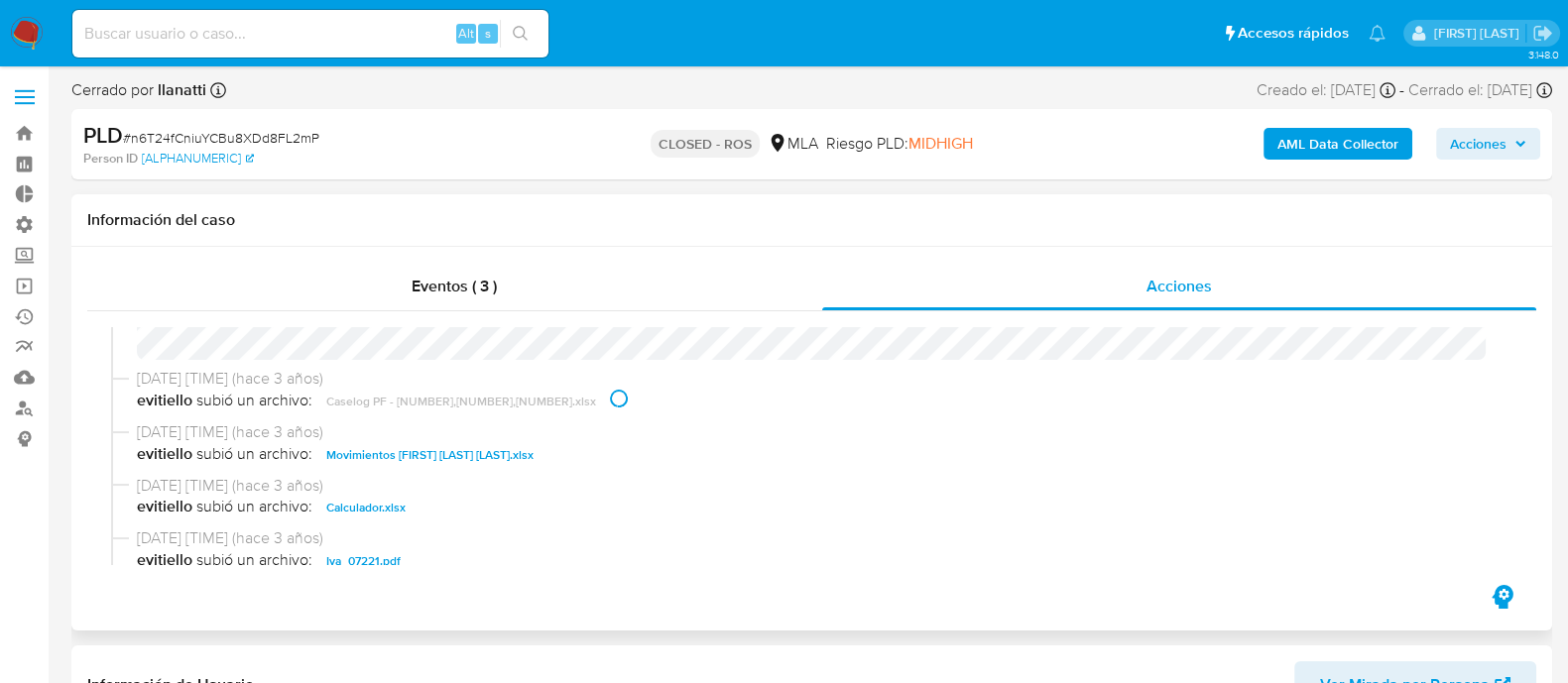 click on "Calculador.xlsx" at bounding box center (366, 508) 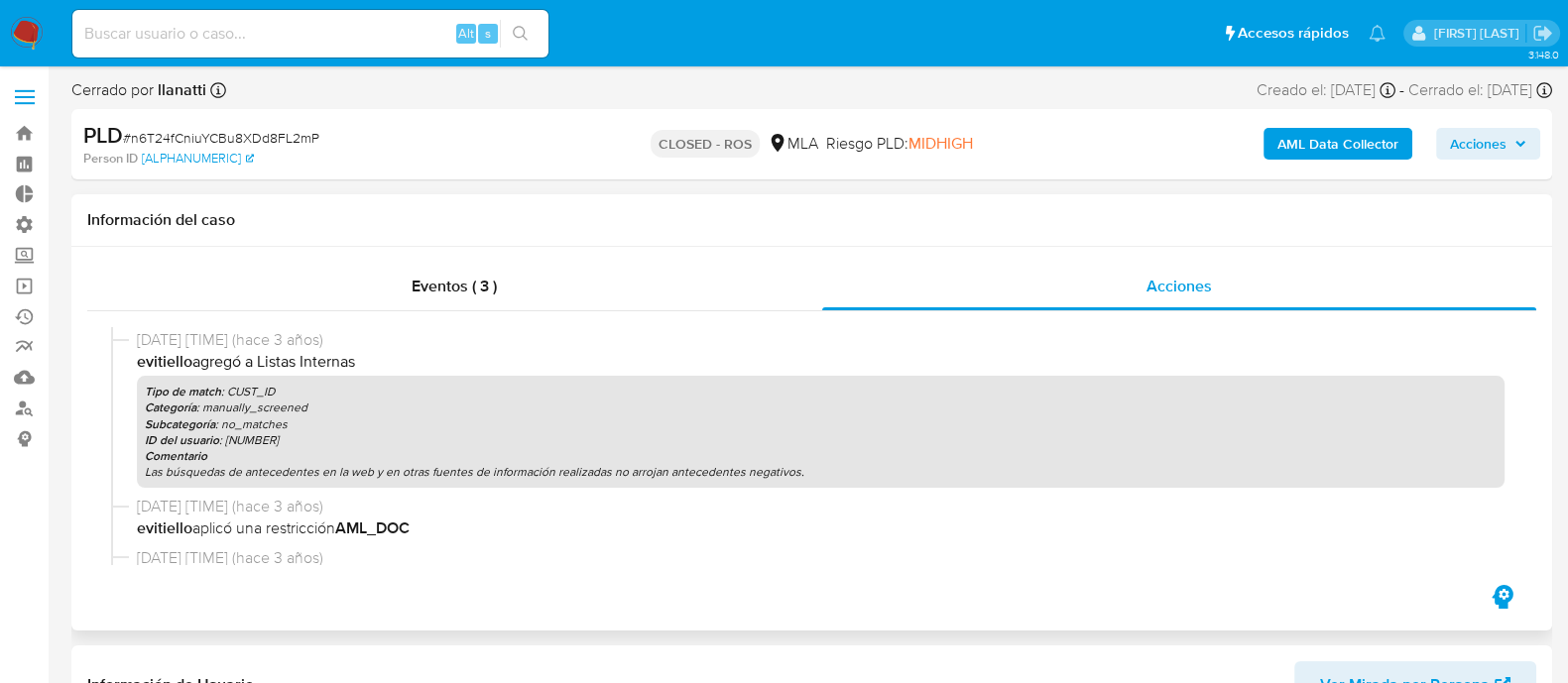 scroll, scrollTop: 2106, scrollLeft: 0, axis: vertical 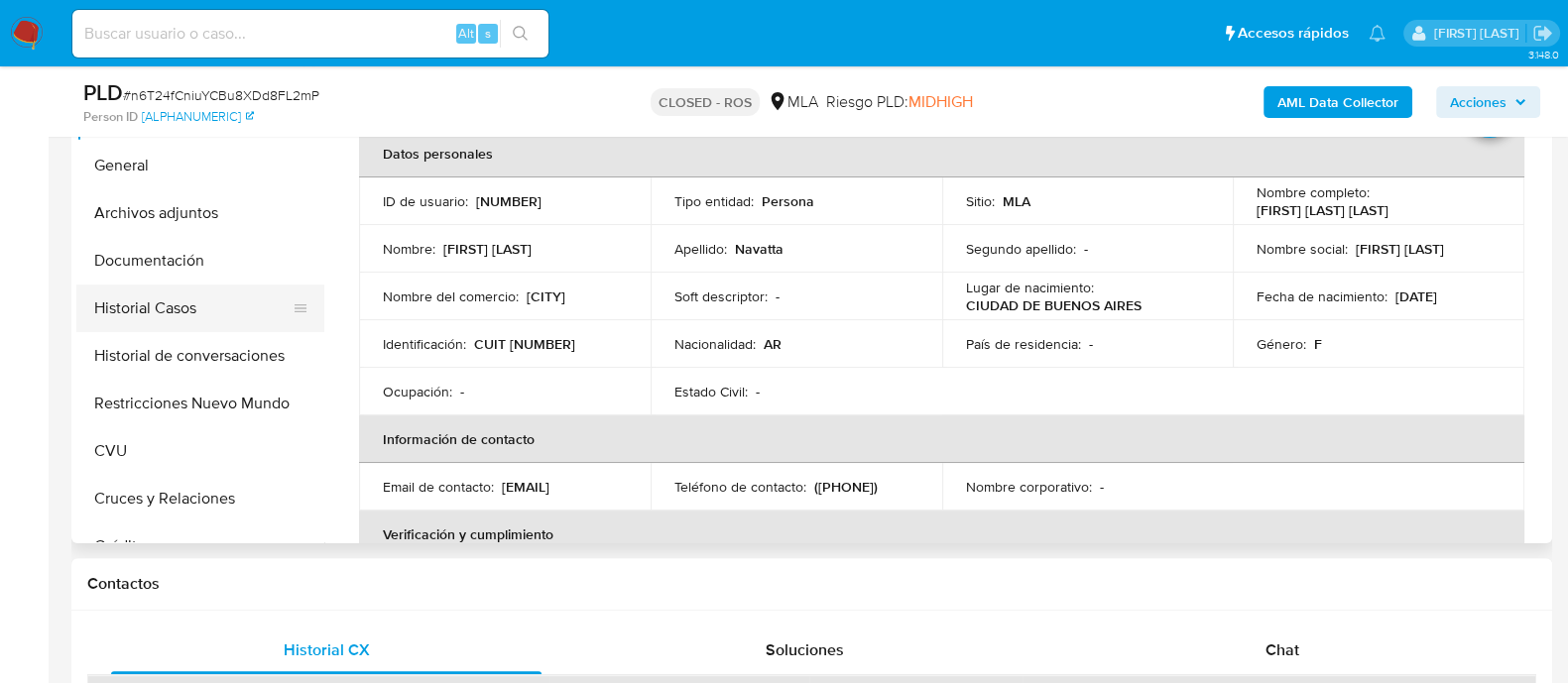 click on "Historial Casos" at bounding box center [192, 308] 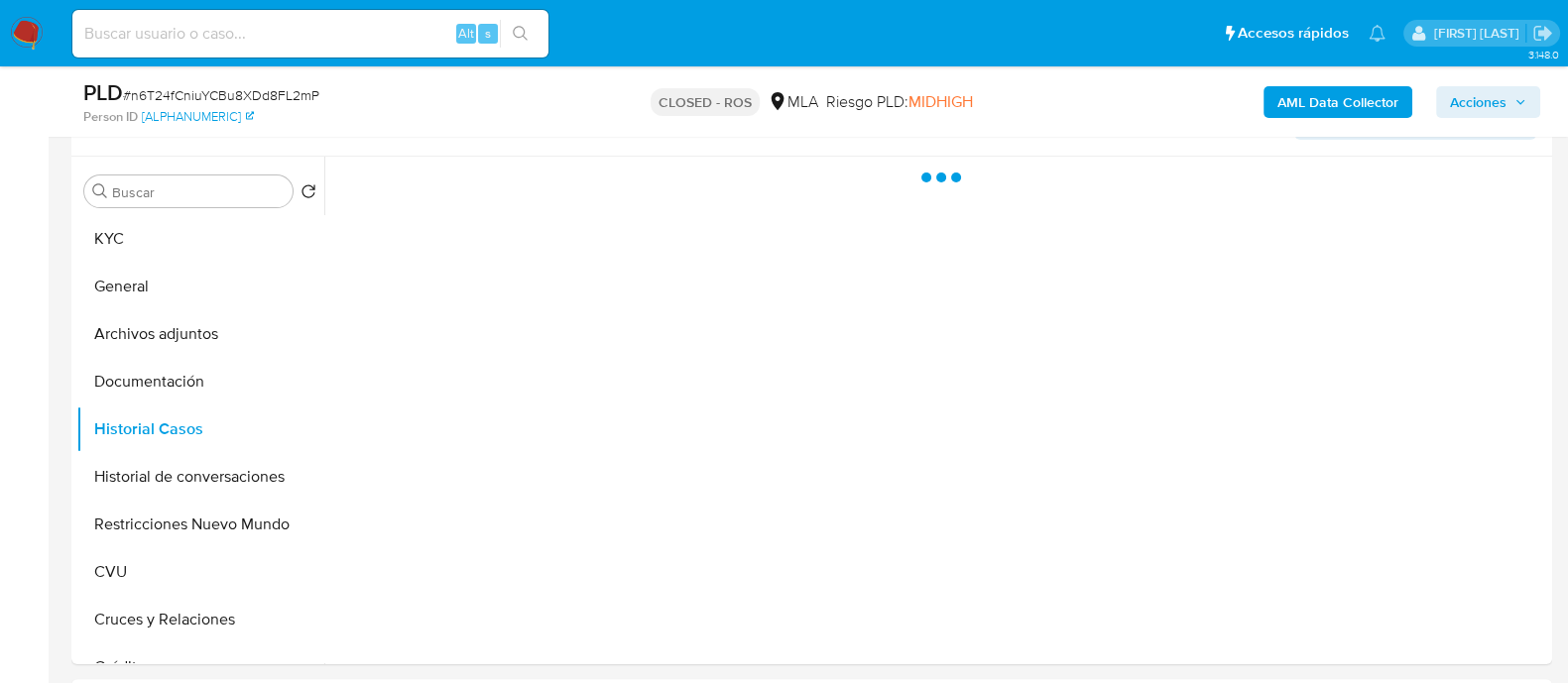 scroll, scrollTop: 495, scrollLeft: 0, axis: vertical 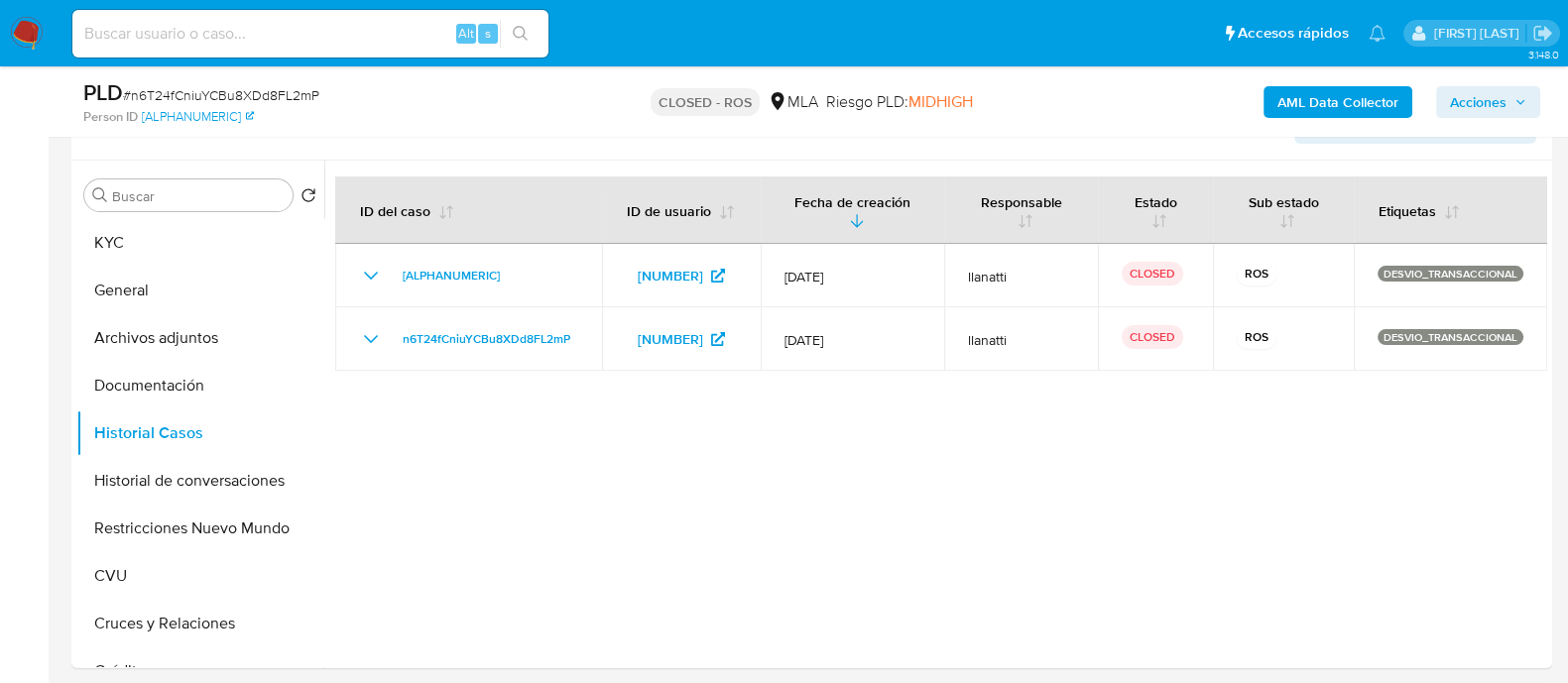 click at bounding box center (310, 34) 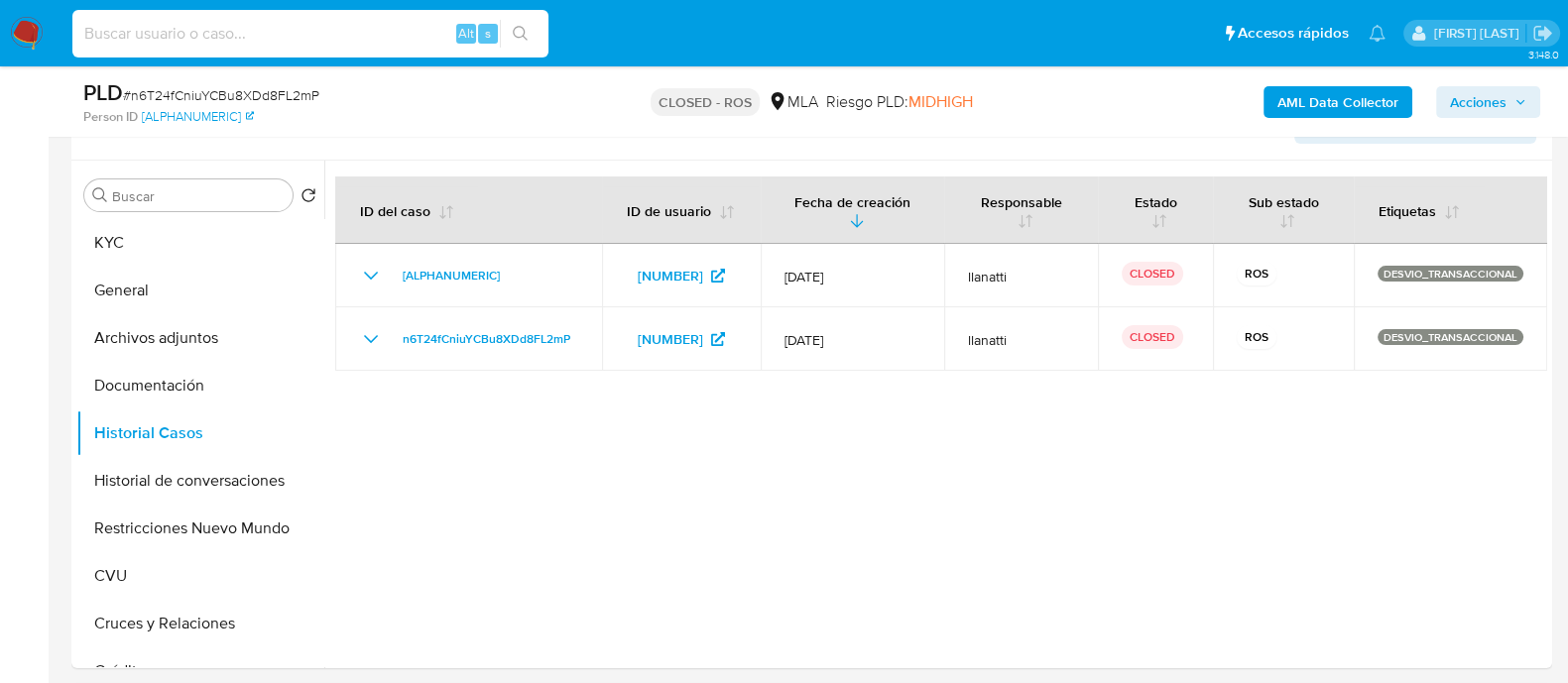 paste on "66125901" 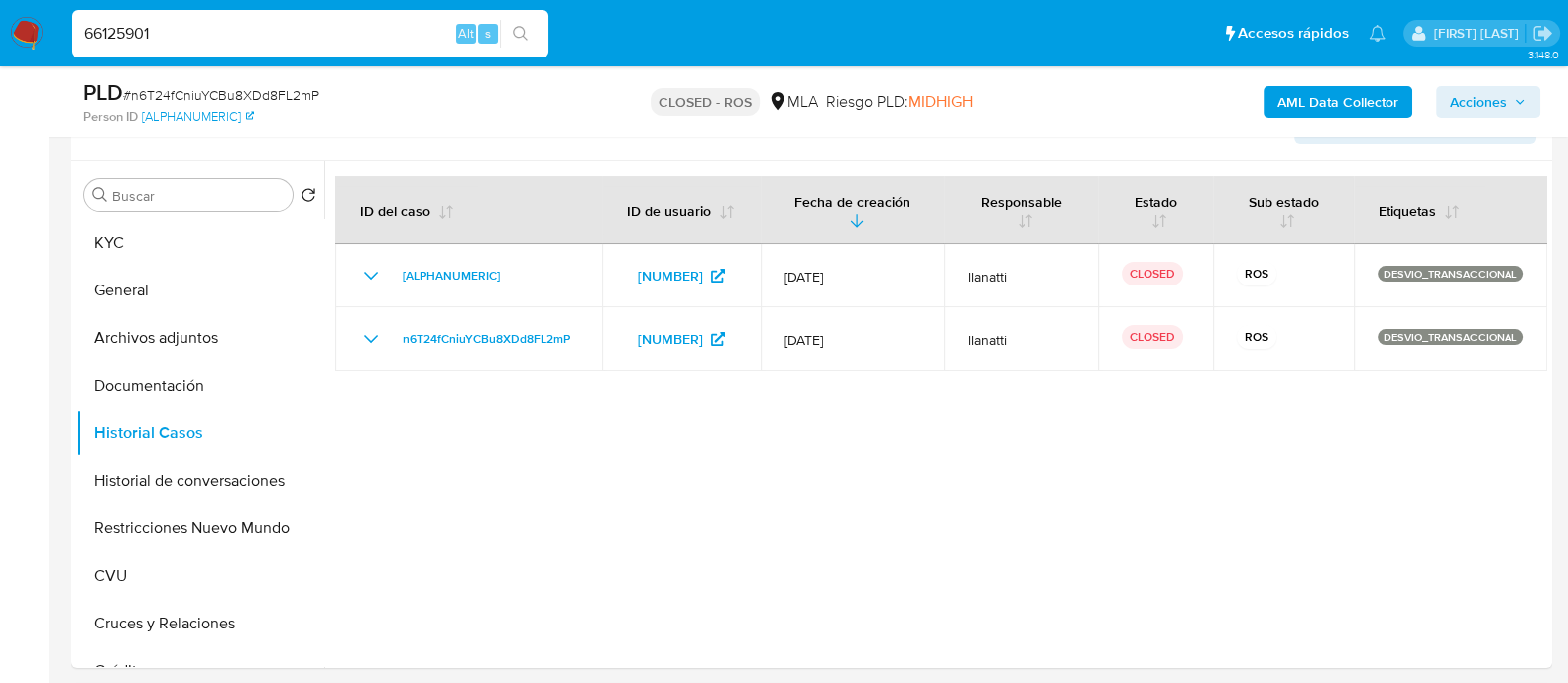type on "66125901" 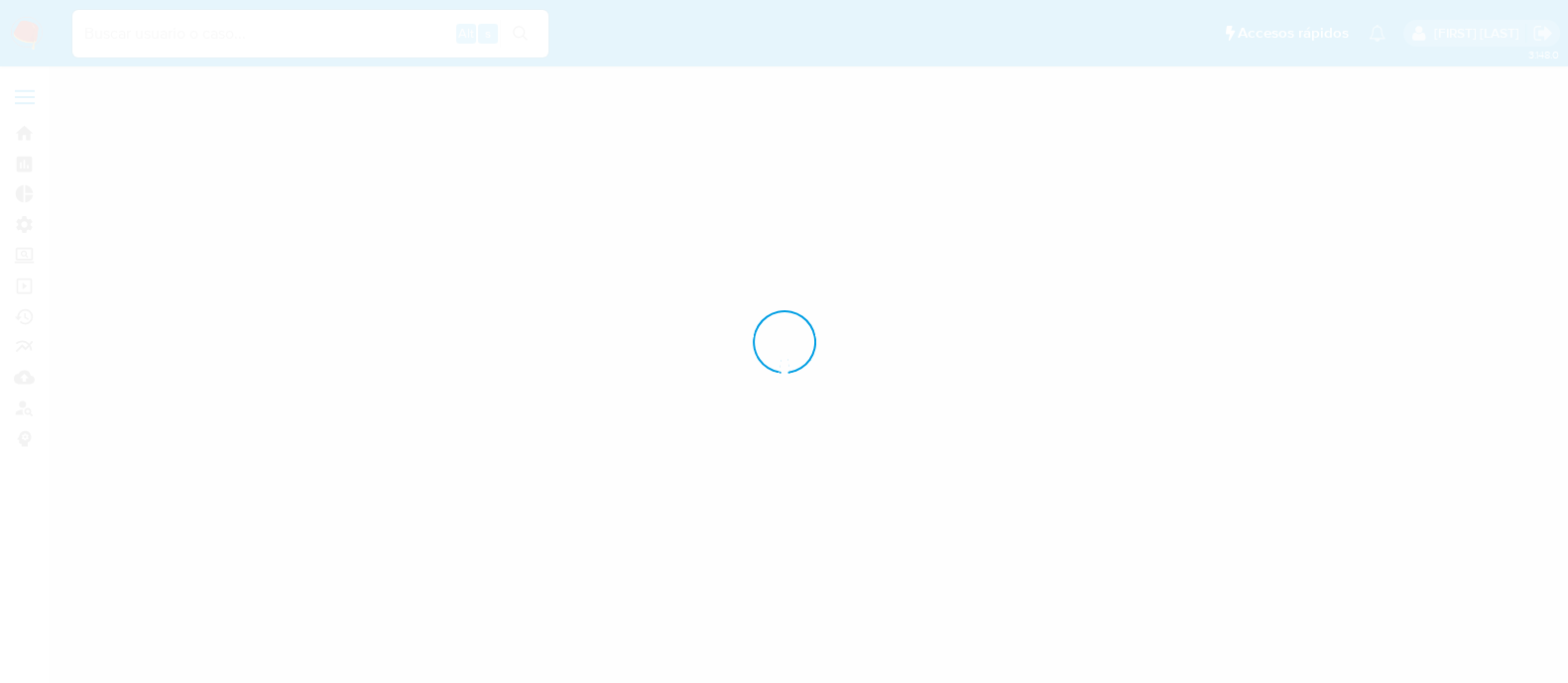 scroll, scrollTop: 0, scrollLeft: 0, axis: both 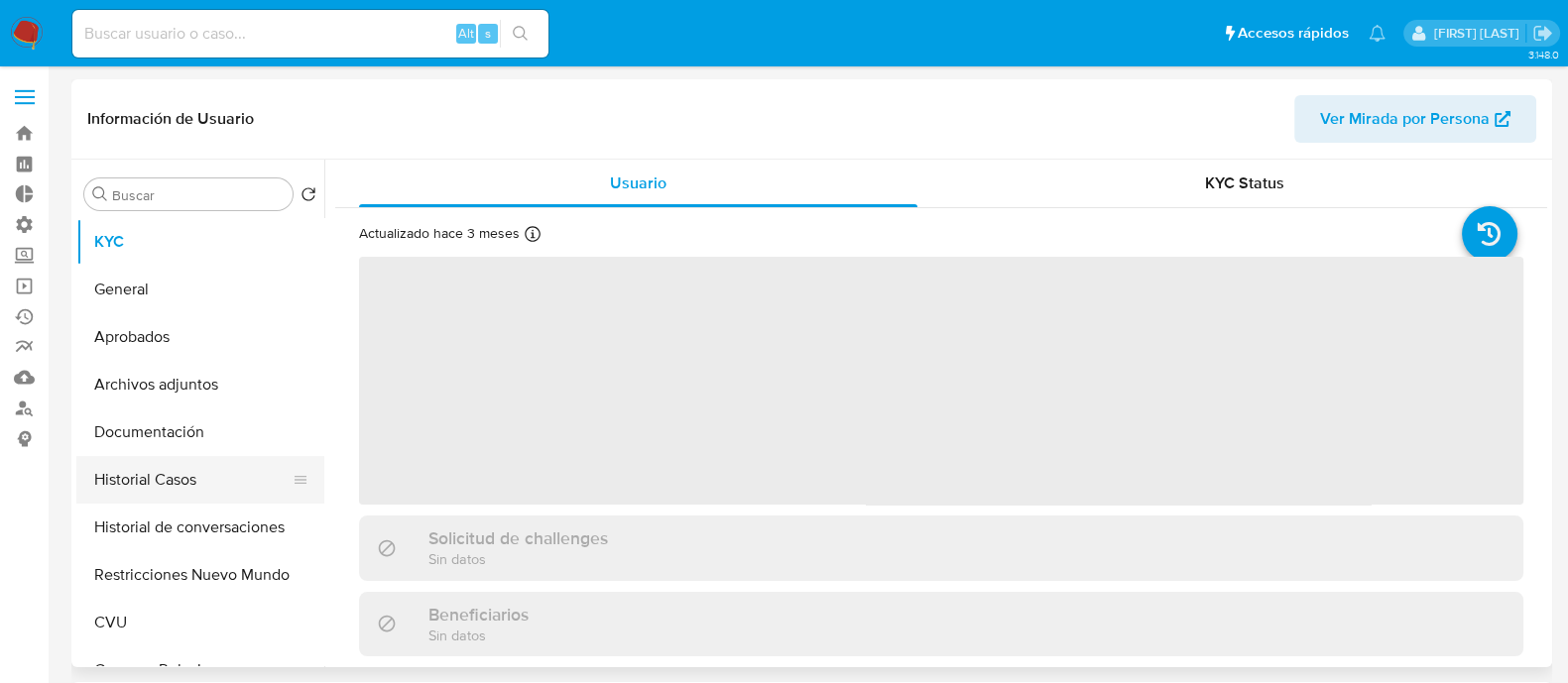 click on "Historial Casos" at bounding box center [192, 480] 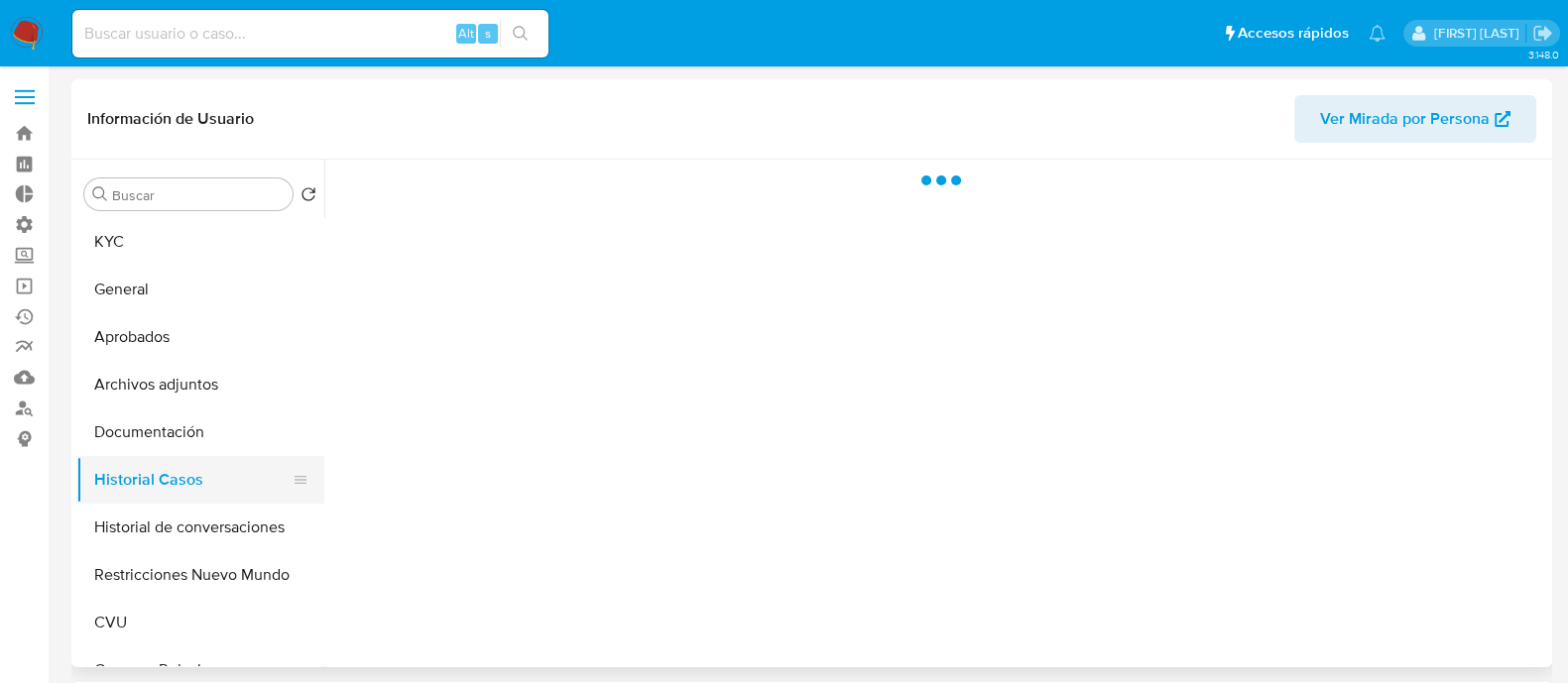 select on "10" 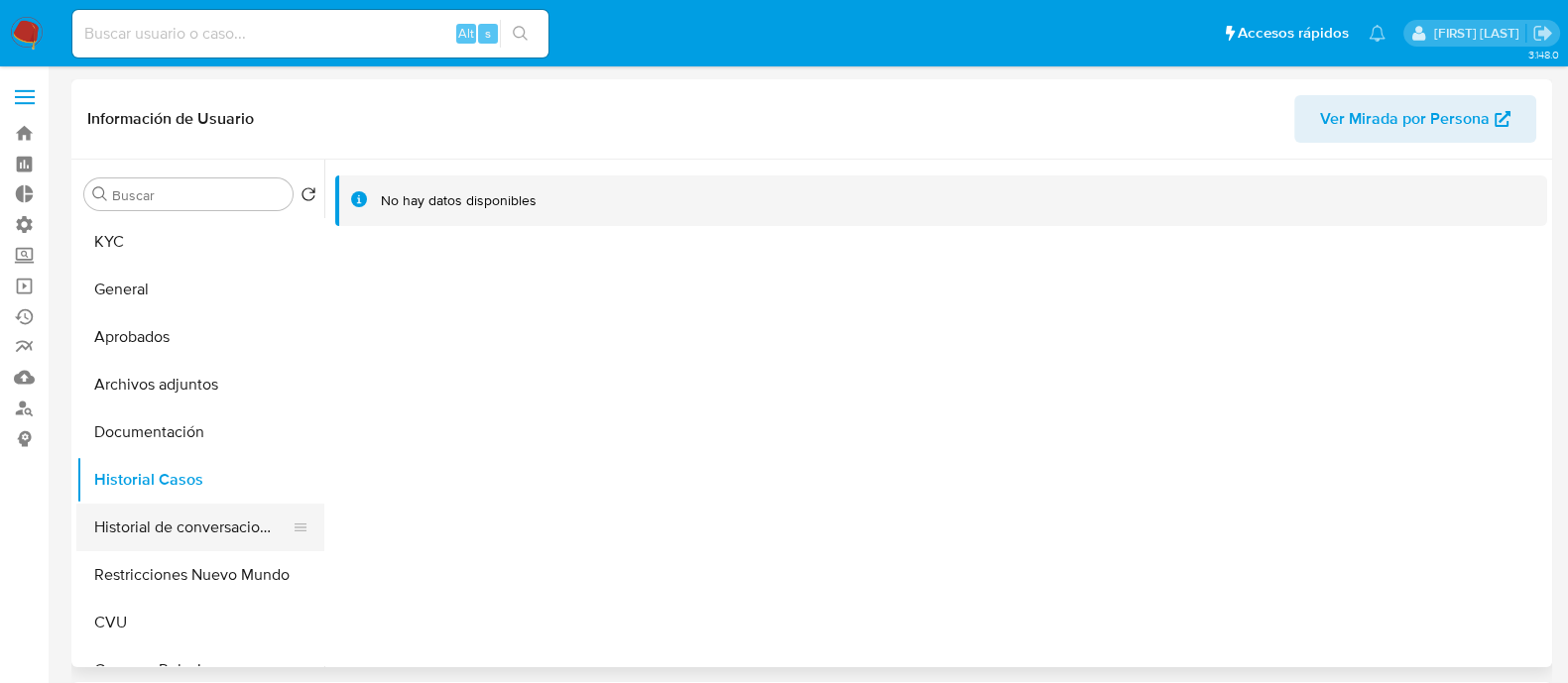 click on "Historial de conversaciones" at bounding box center [192, 527] 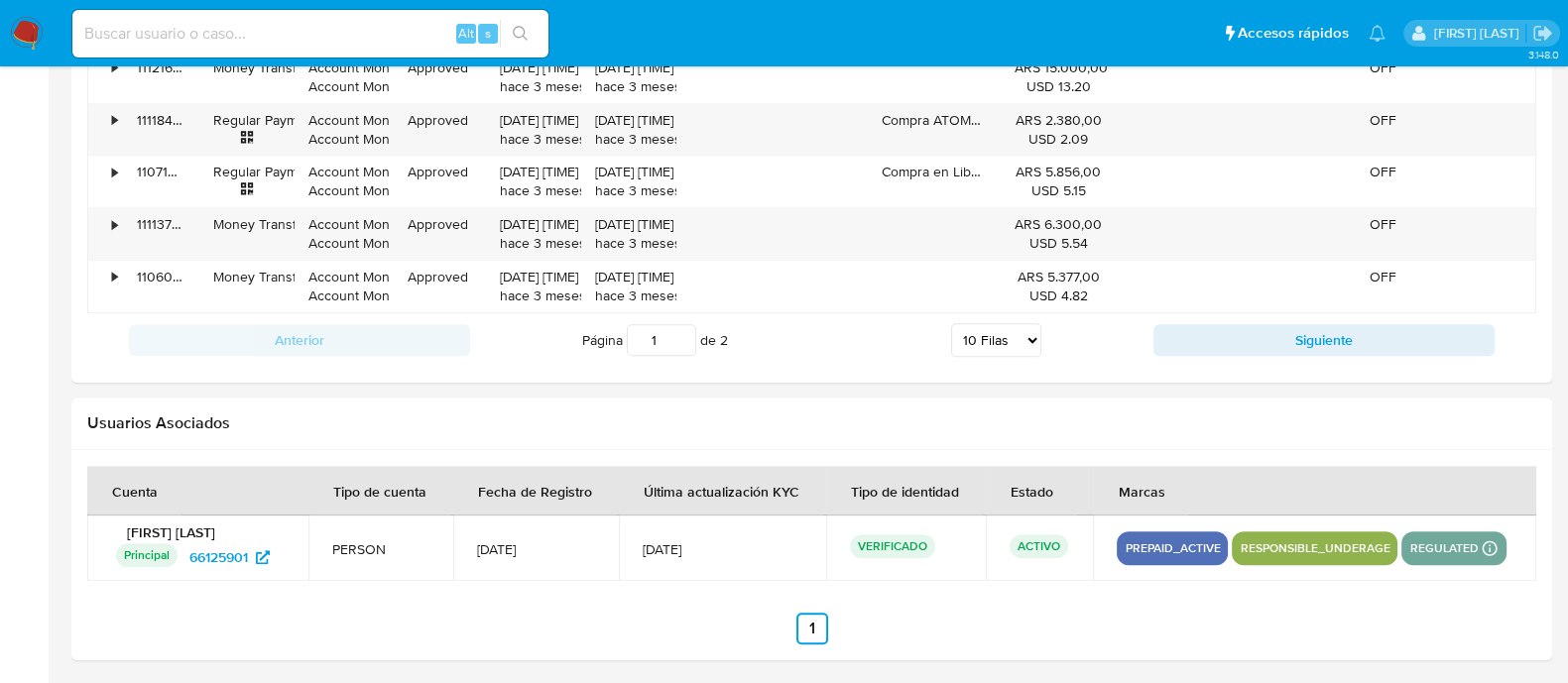 scroll, scrollTop: 1744, scrollLeft: 0, axis: vertical 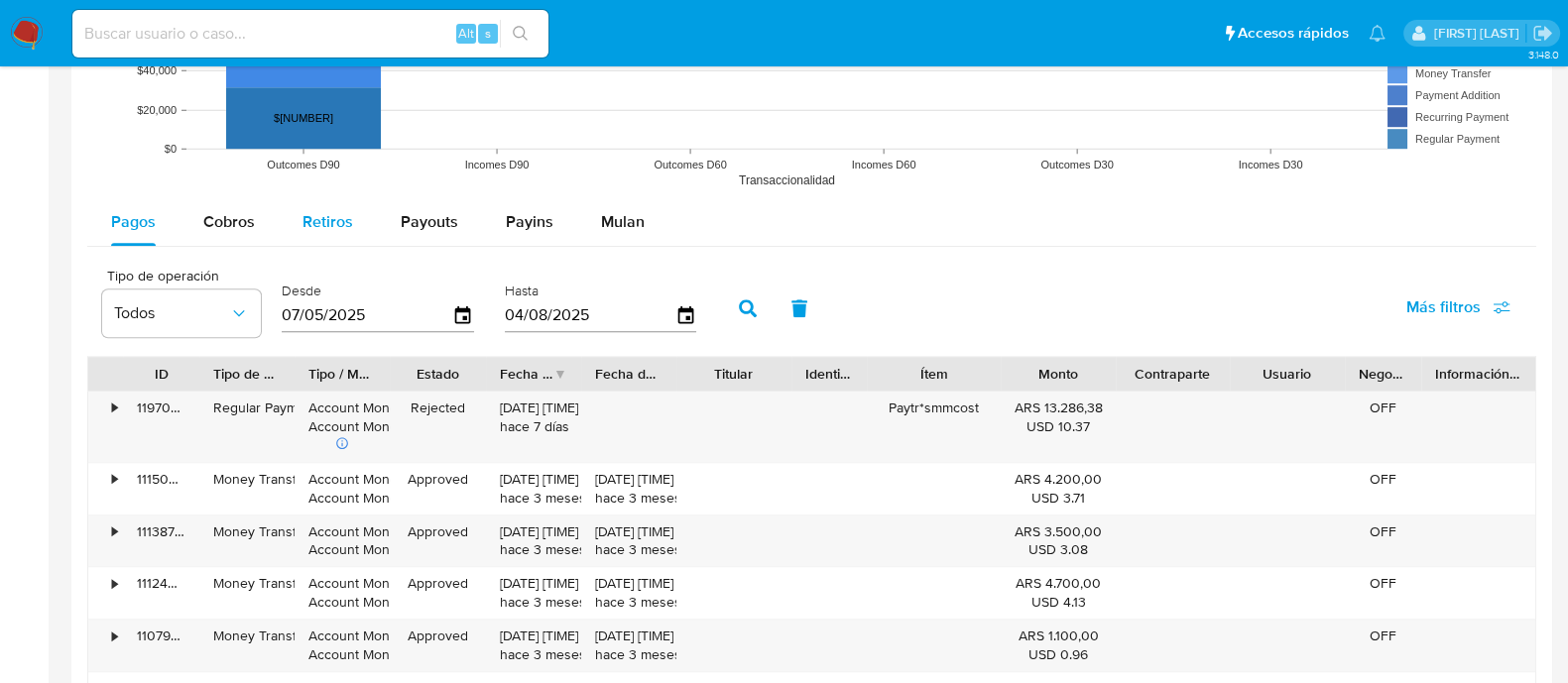 click on "Retiros" at bounding box center (327, 221) 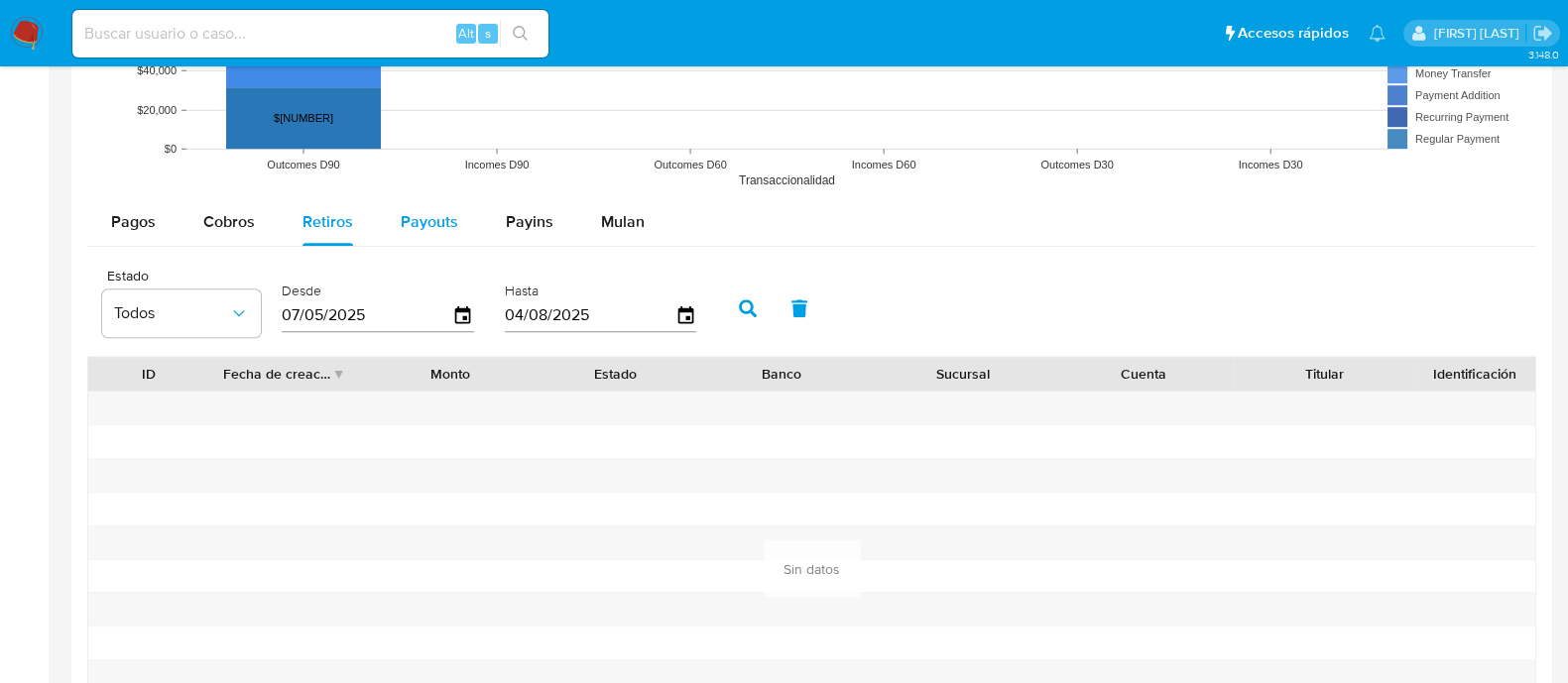 click on "Payouts" at bounding box center (429, 221) 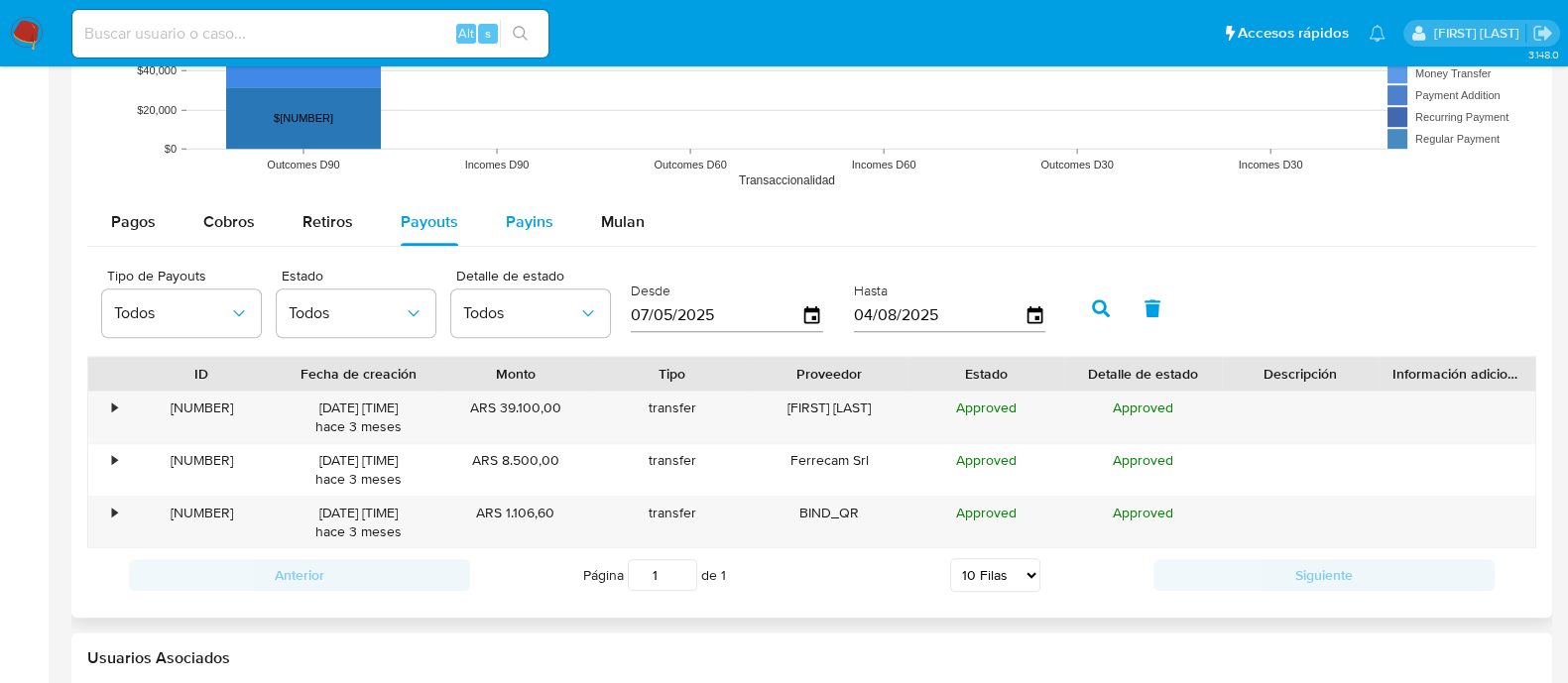 click on "Payins" at bounding box center (530, 221) 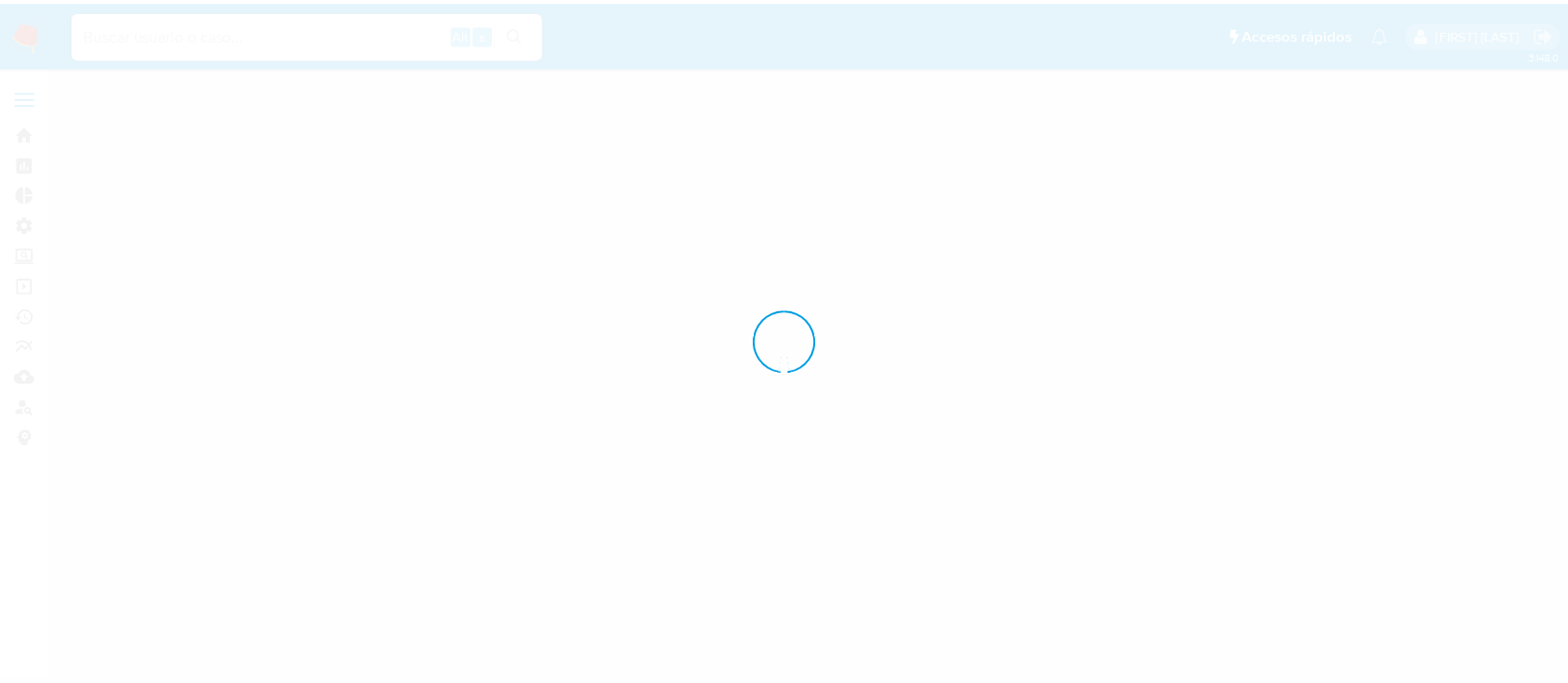 scroll, scrollTop: 0, scrollLeft: 0, axis: both 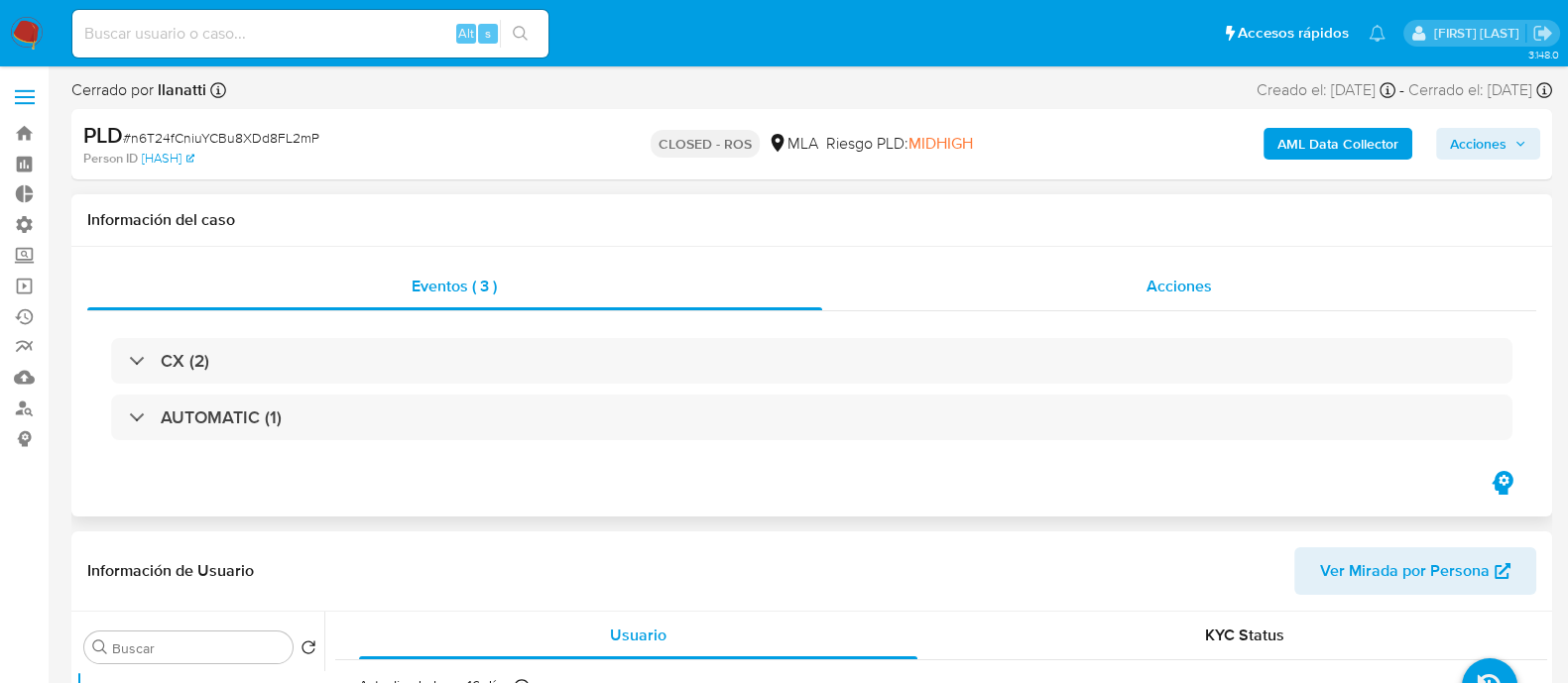 click on "Acciones" at bounding box center (1179, 286) 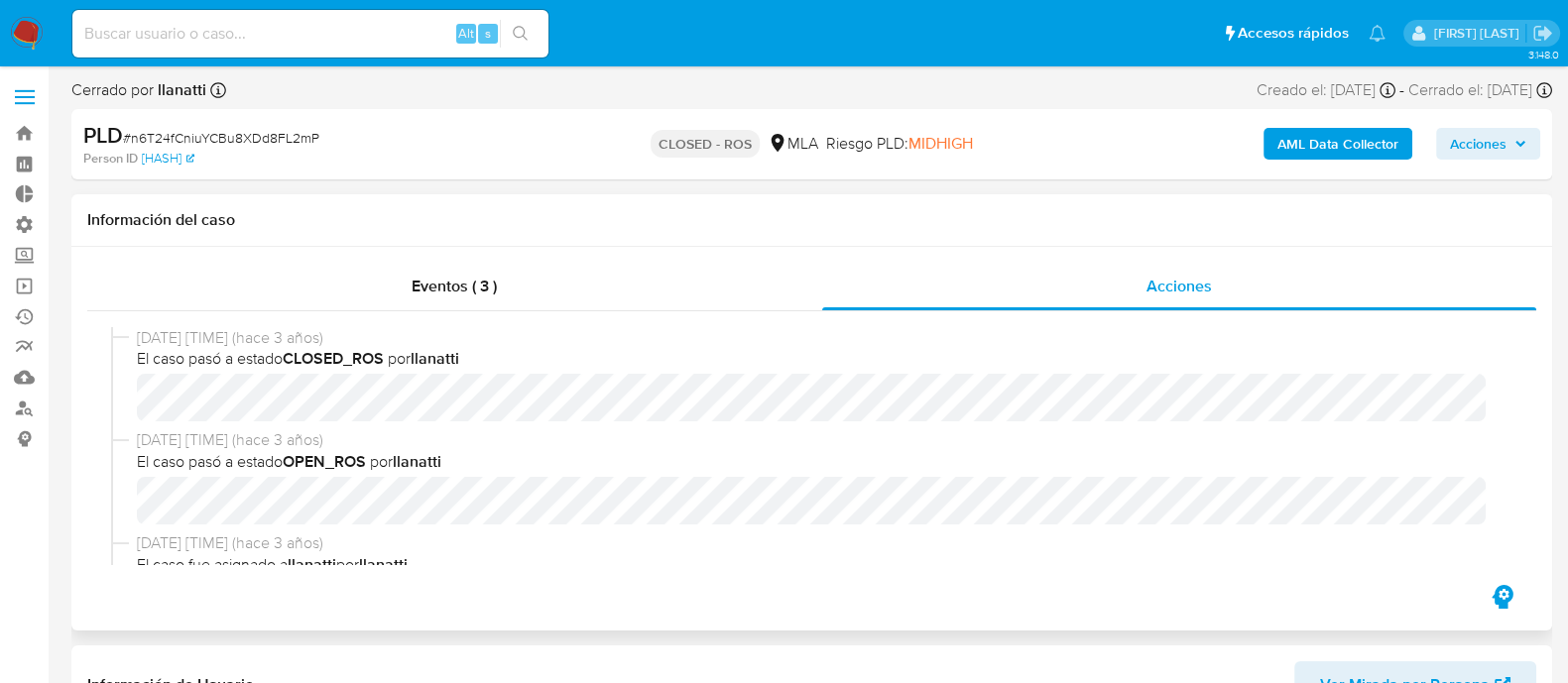 select on "10" 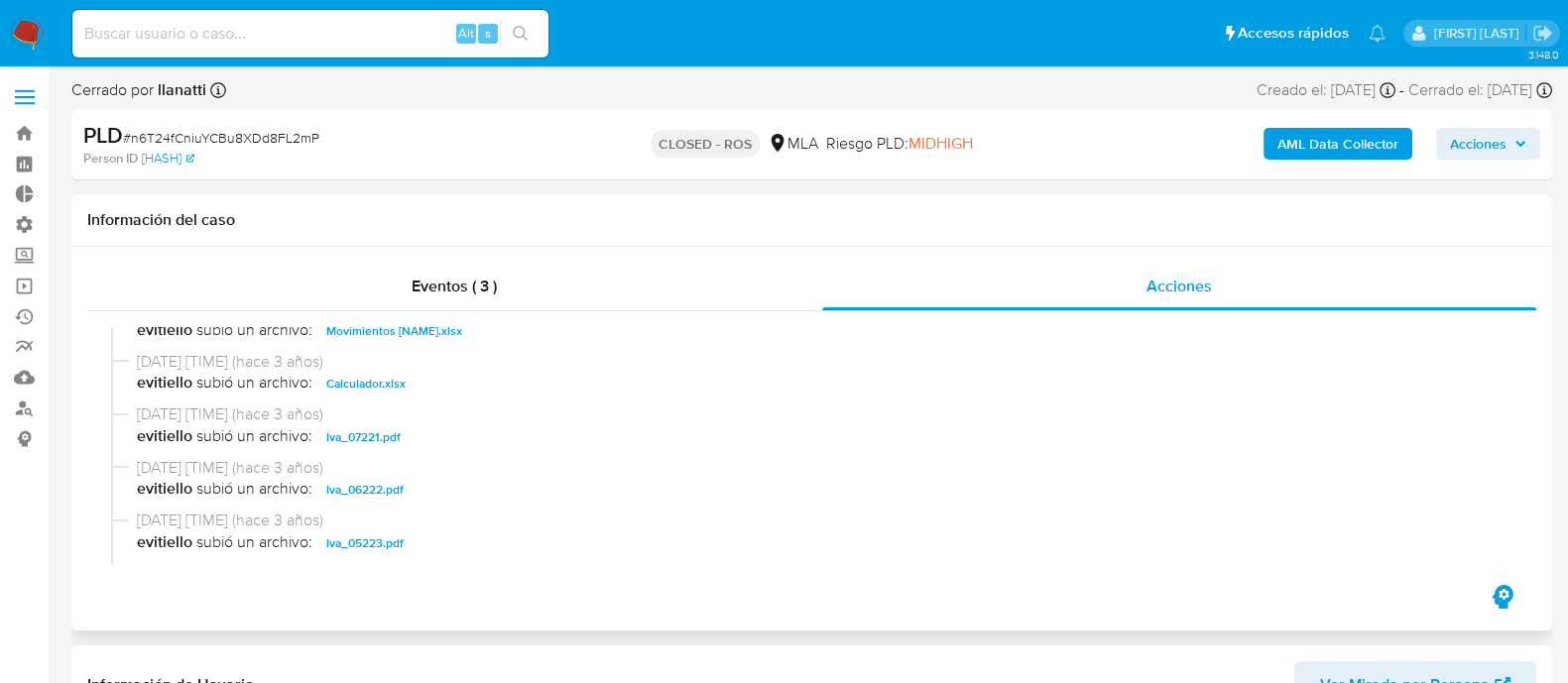 scroll, scrollTop: 1239, scrollLeft: 0, axis: vertical 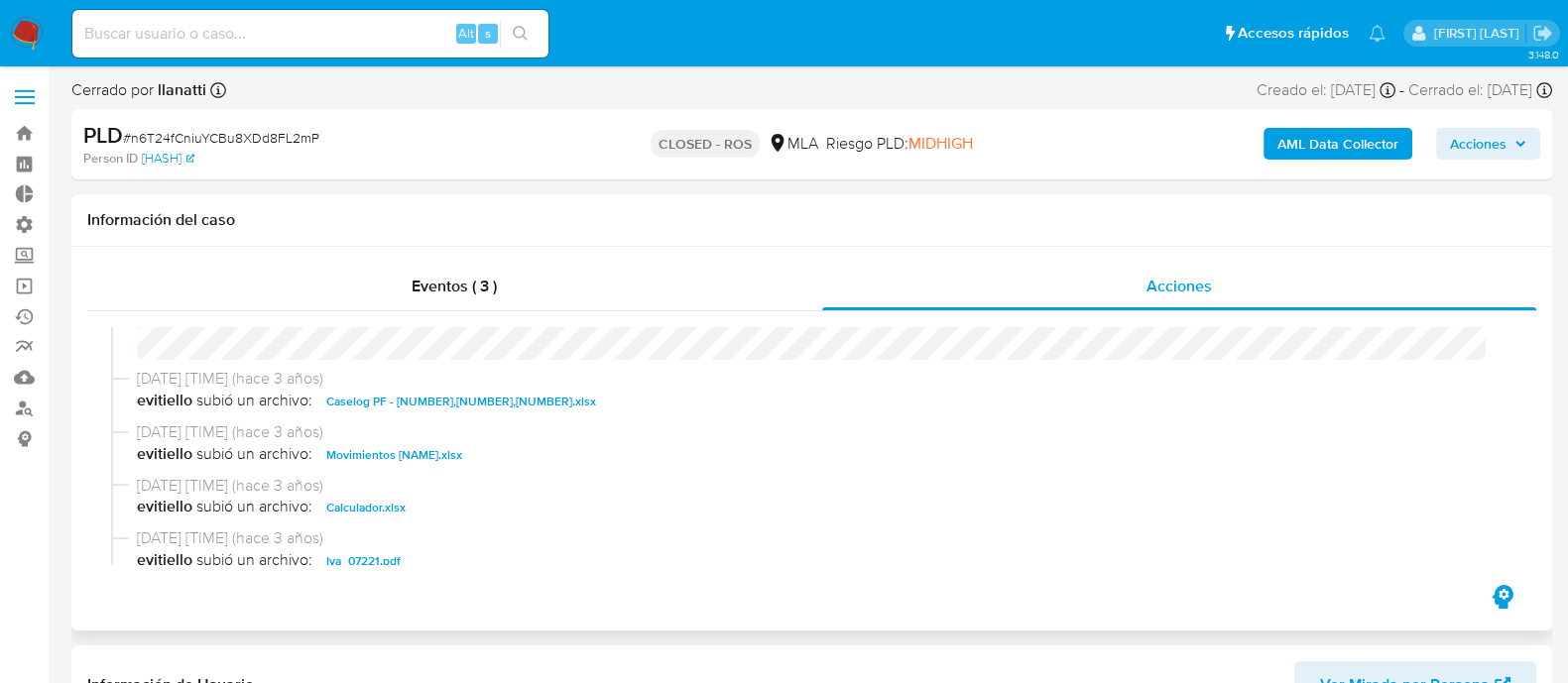click on "Caselog PF - 468453982,228140727,657811251.xlsx" at bounding box center [461, 401] 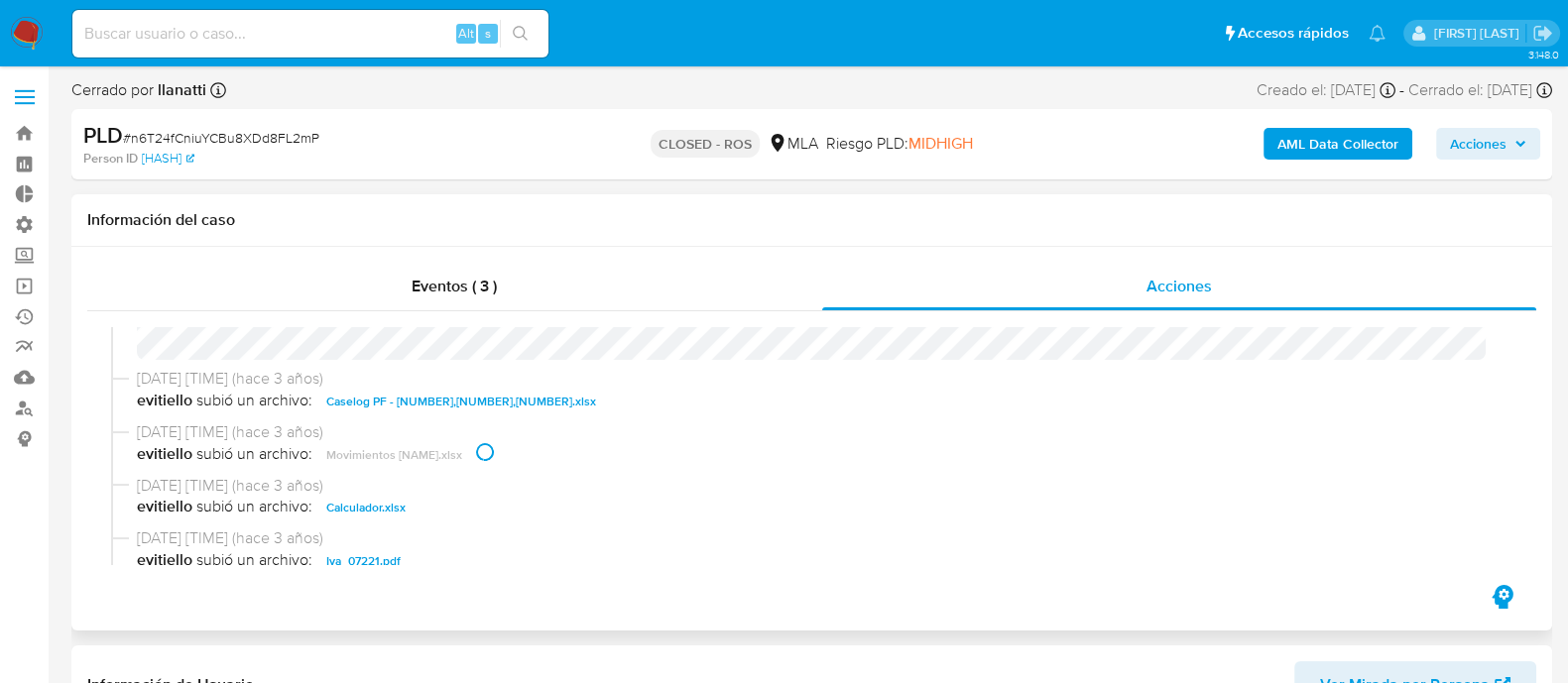 click on "Calculador.xlsx" at bounding box center (366, 508) 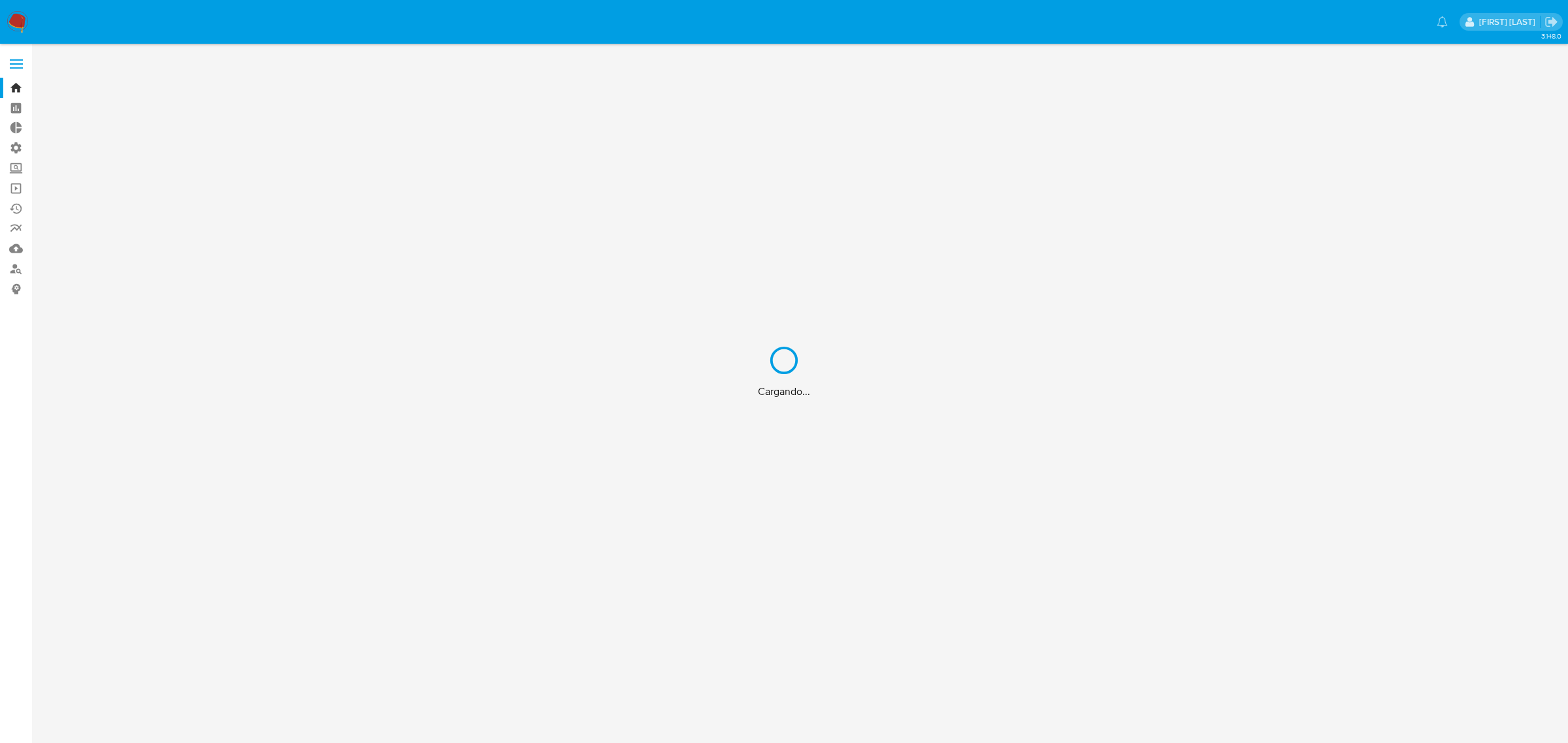 scroll, scrollTop: 0, scrollLeft: 0, axis: both 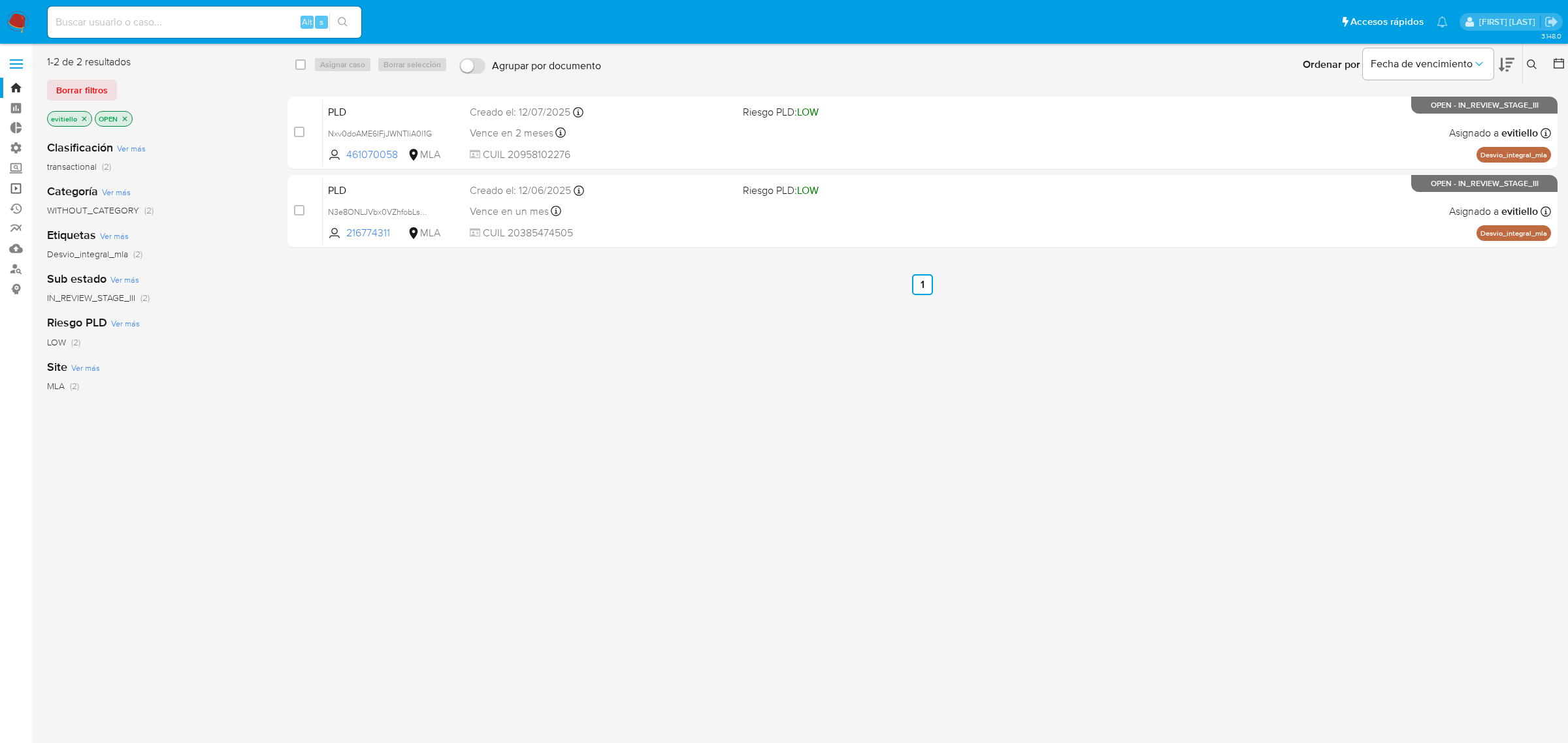 click on "Operaciones masivas" at bounding box center (78, 188) 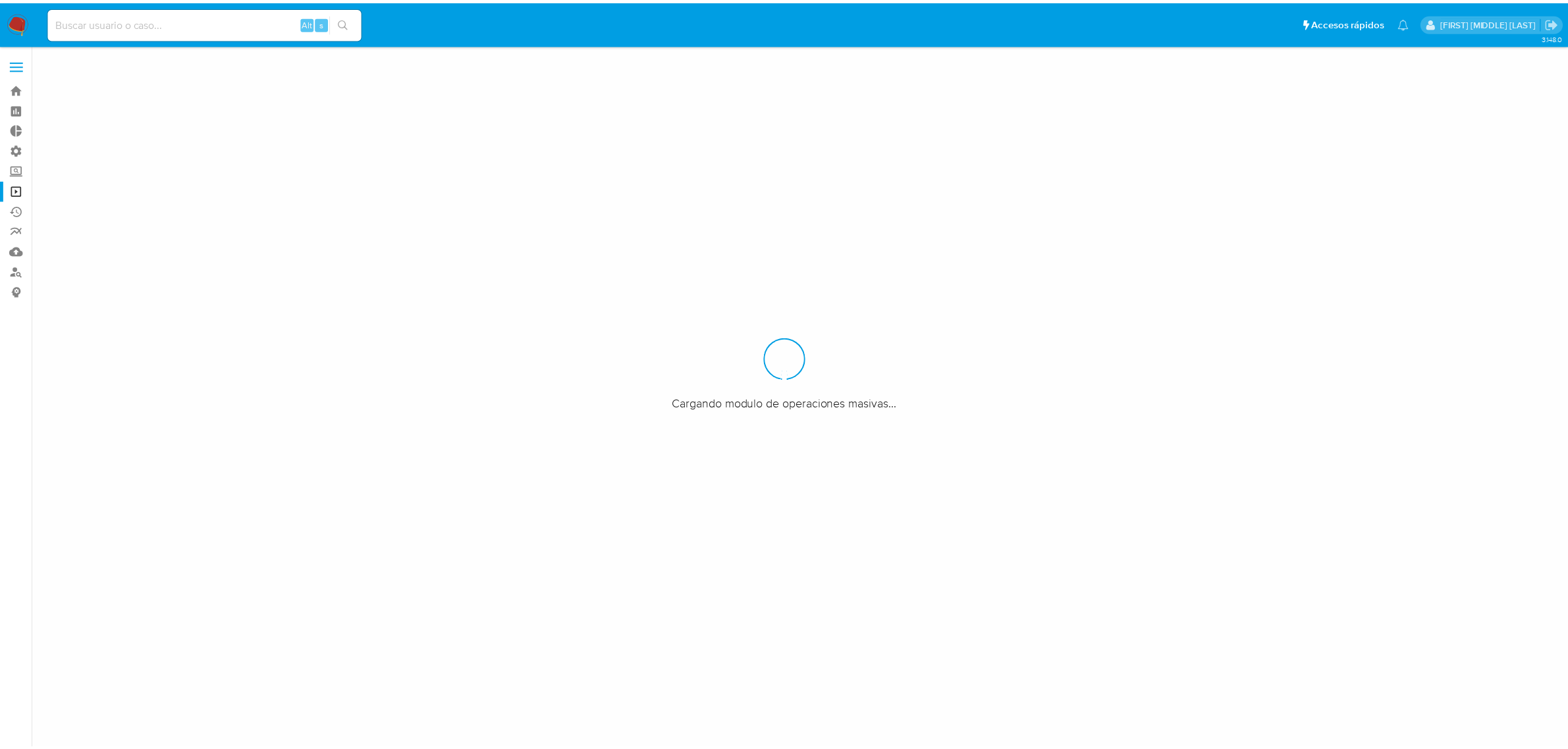 scroll, scrollTop: 0, scrollLeft: 0, axis: both 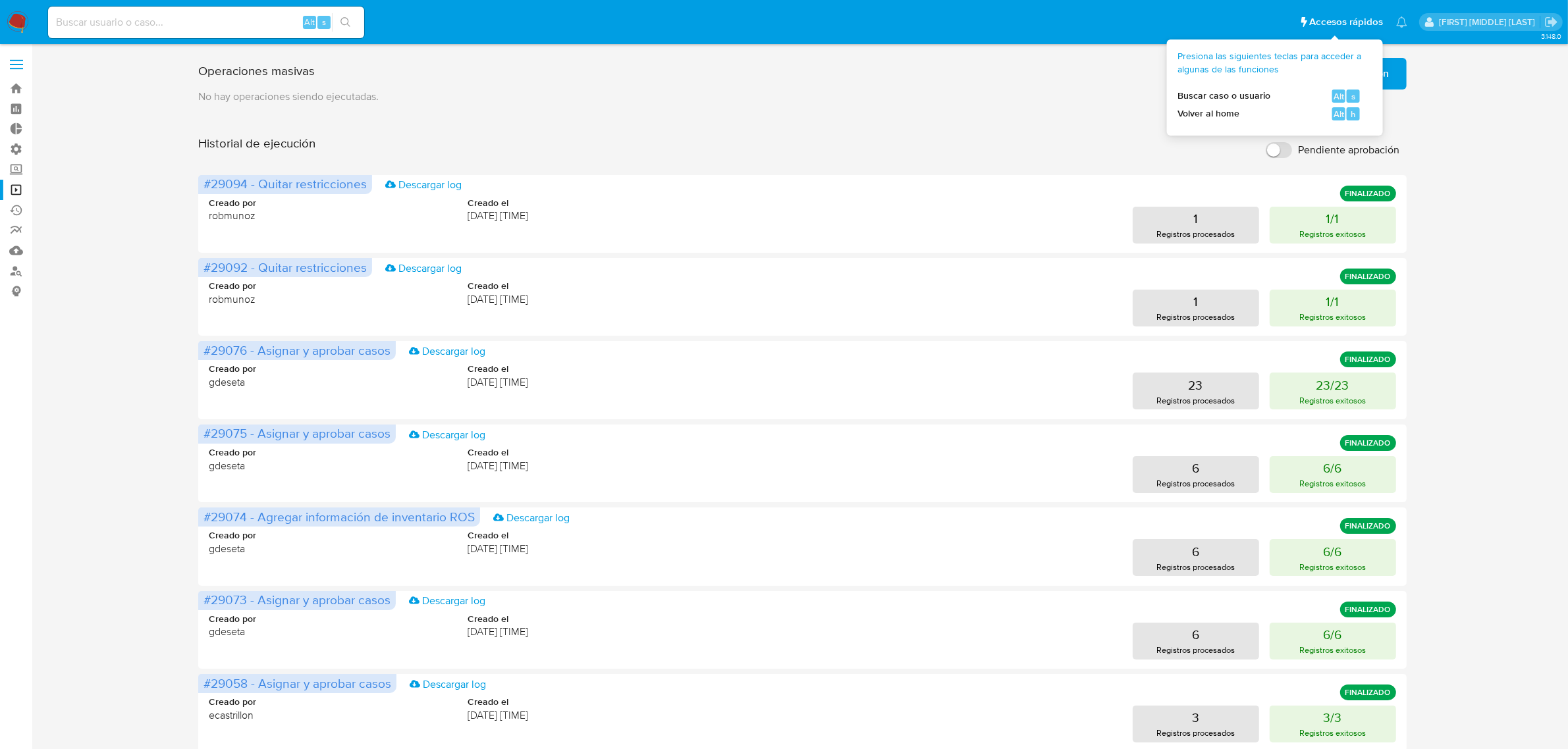 drag, startPoint x: 1328, startPoint y: 38, endPoint x: 1329, endPoint y: 50, distance: 12.041595 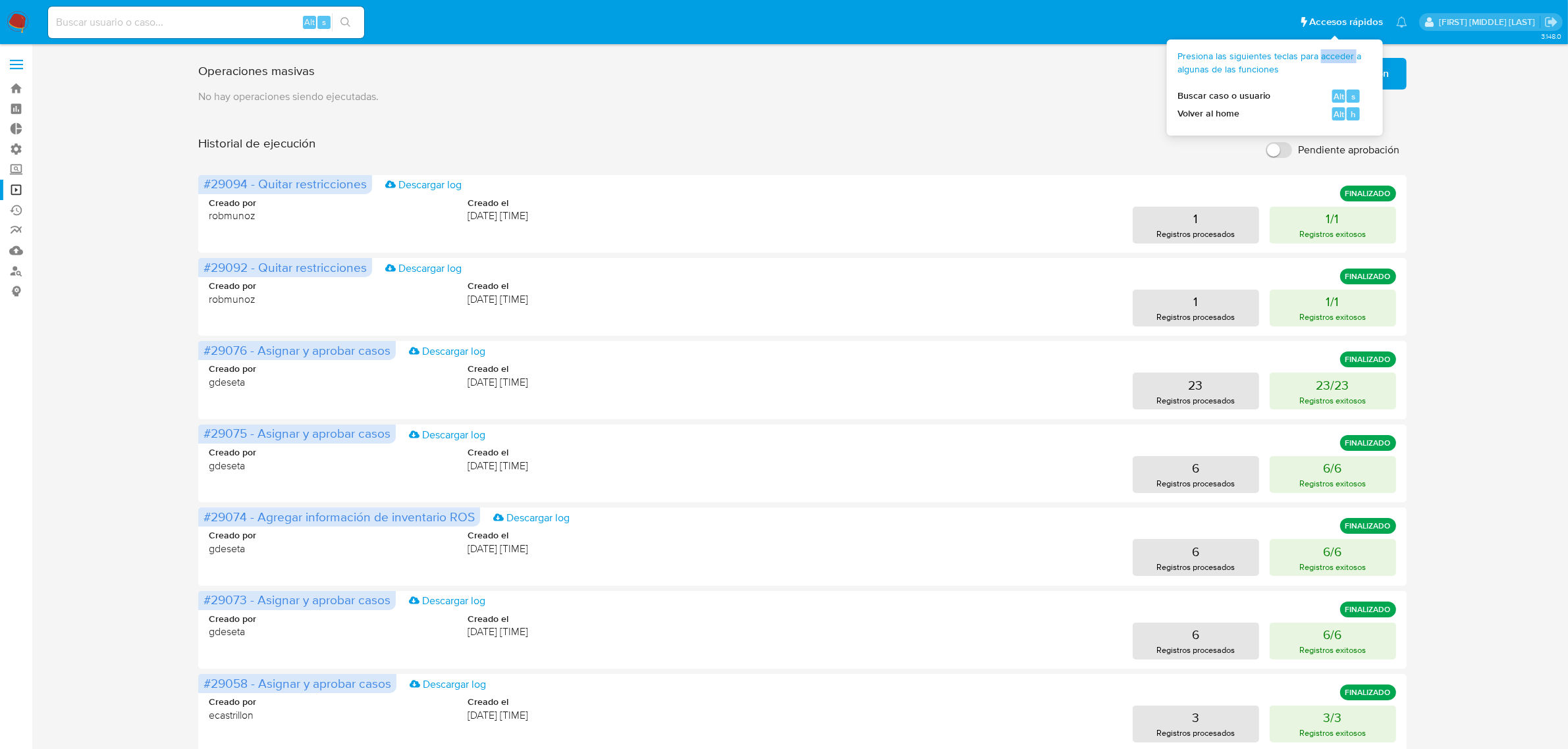click on "Presiona las siguientes teclas para acceder a algunas de las funciones" at bounding box center (1270, 63) 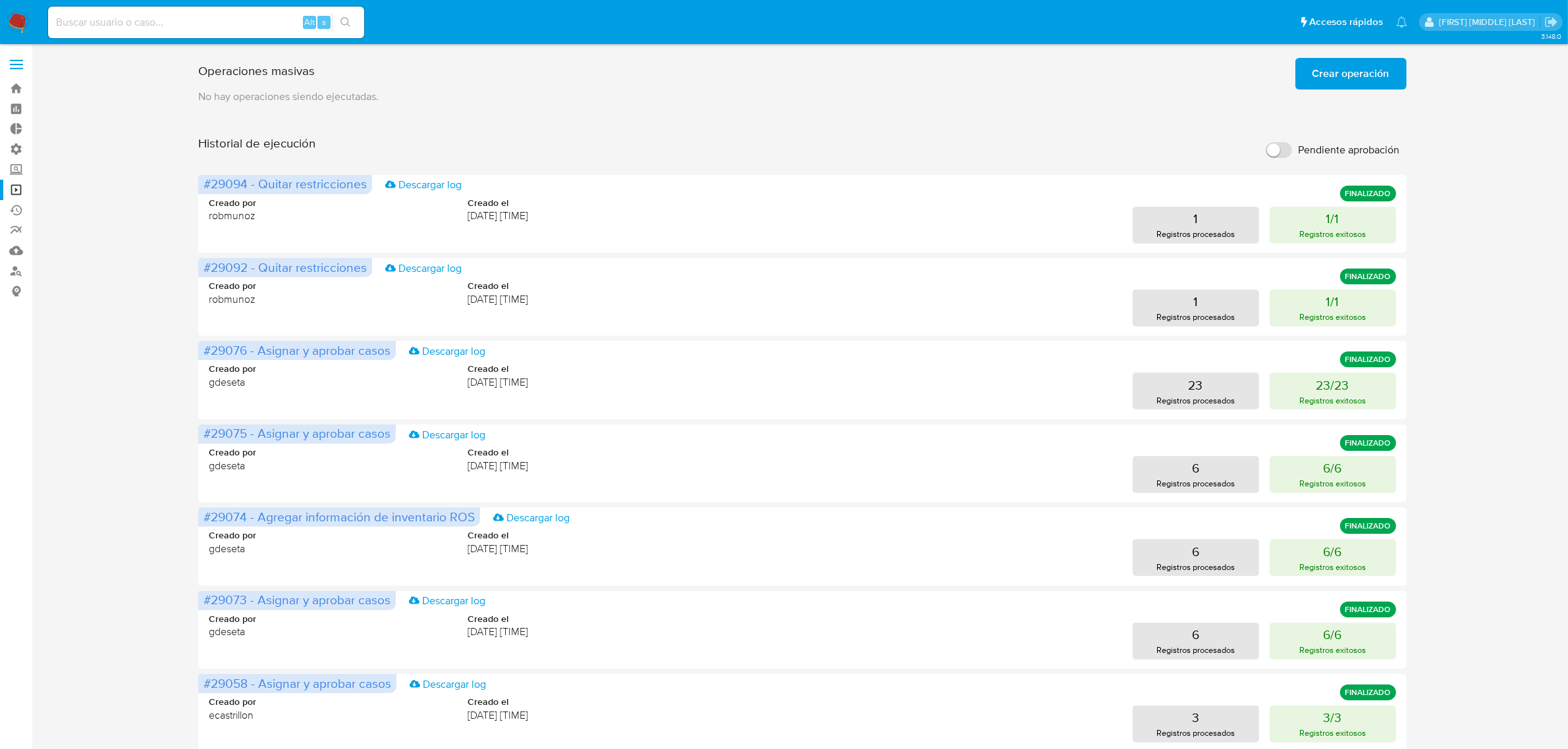 click on "Crear operación" at bounding box center [1351, 74] 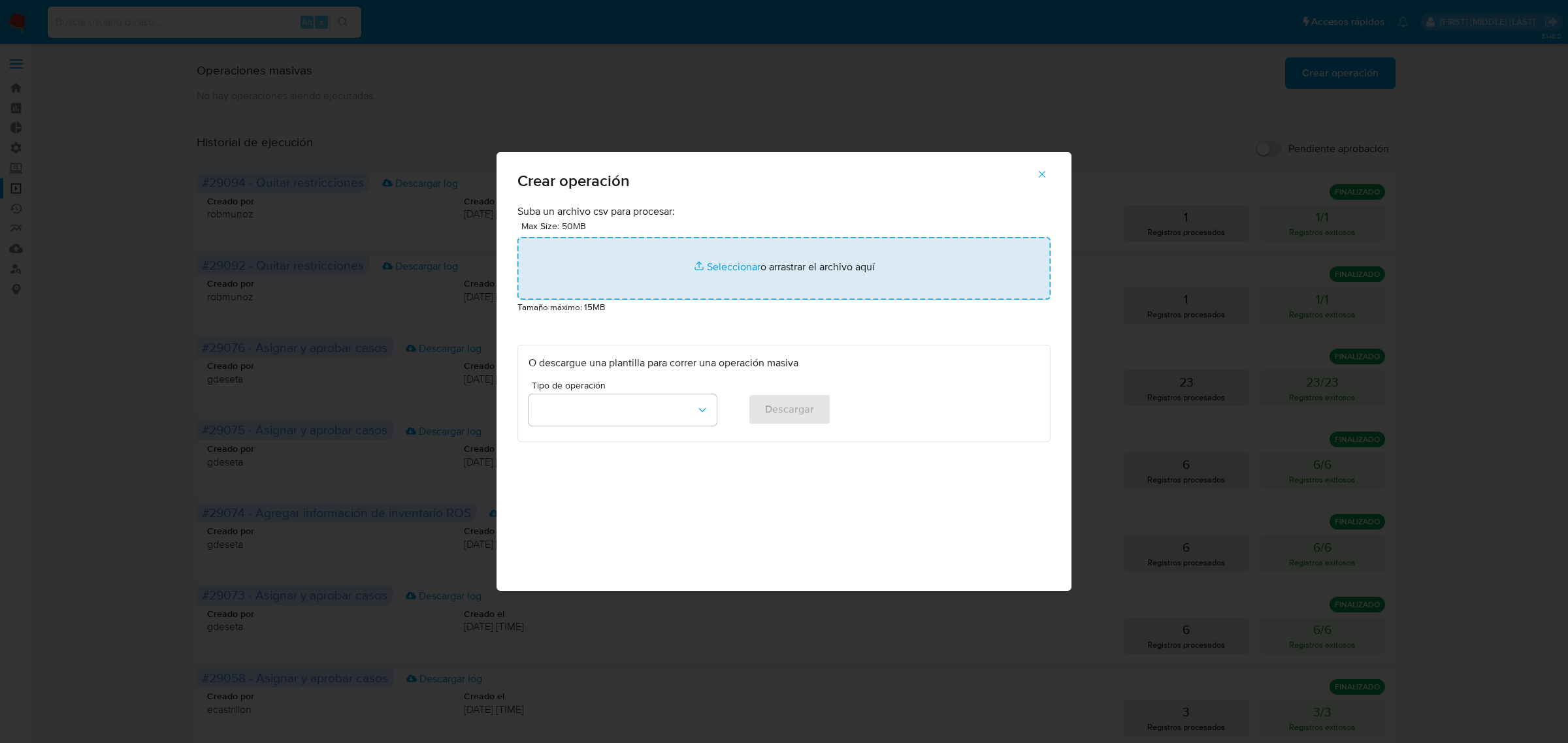 click at bounding box center [784, 268] 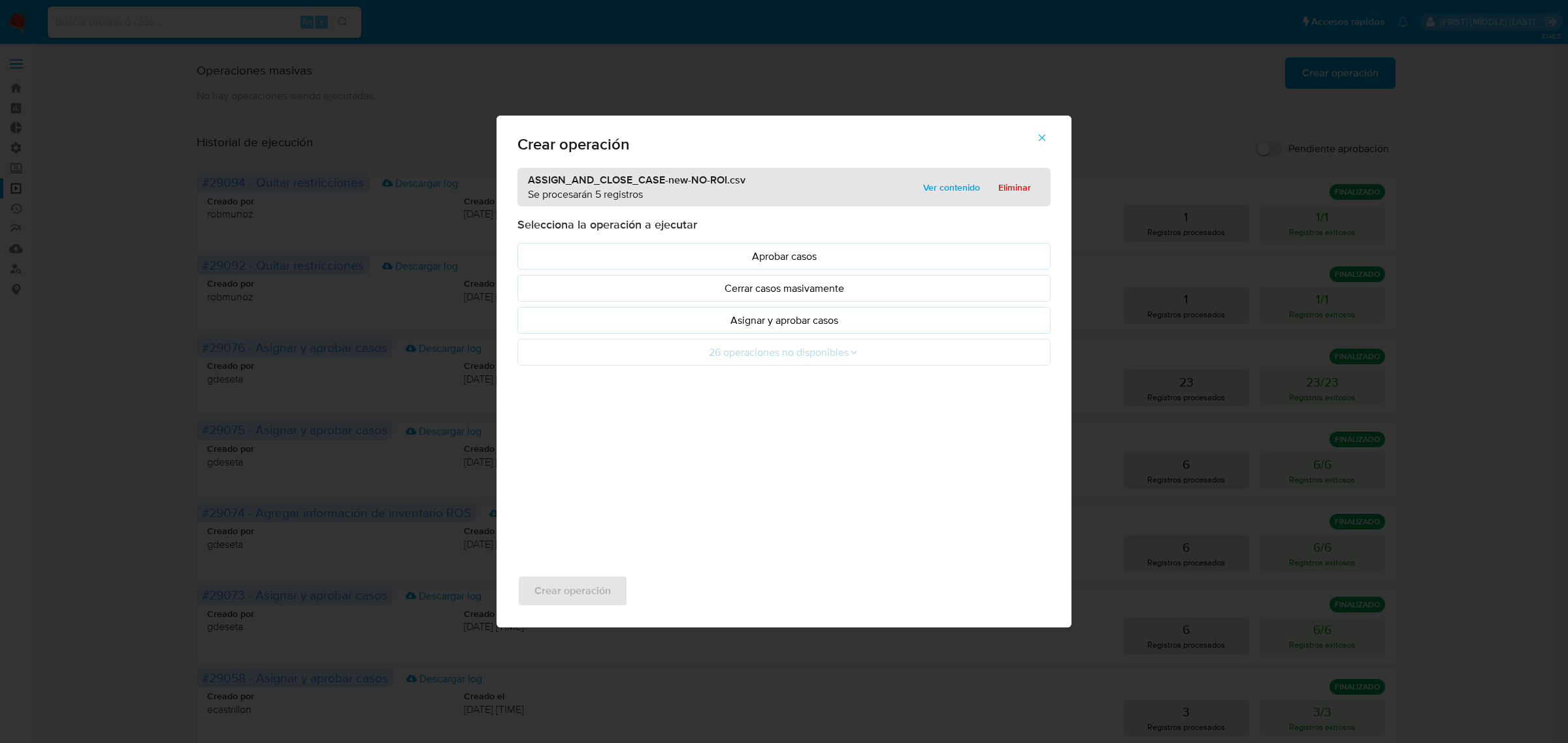 click on "Asignar y aprobar casos" at bounding box center (784, 320) 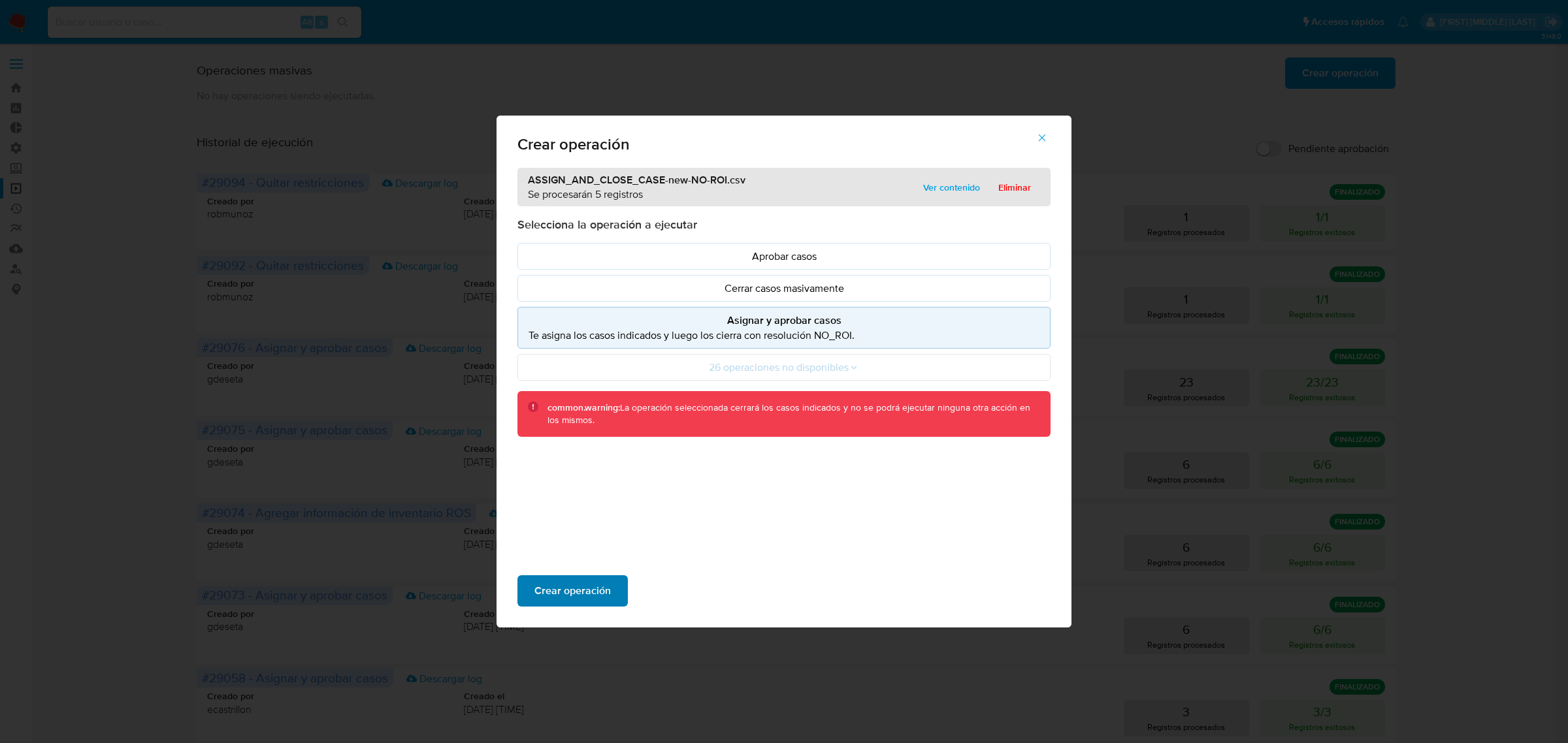 click on "Crear operación" at bounding box center [572, 591] 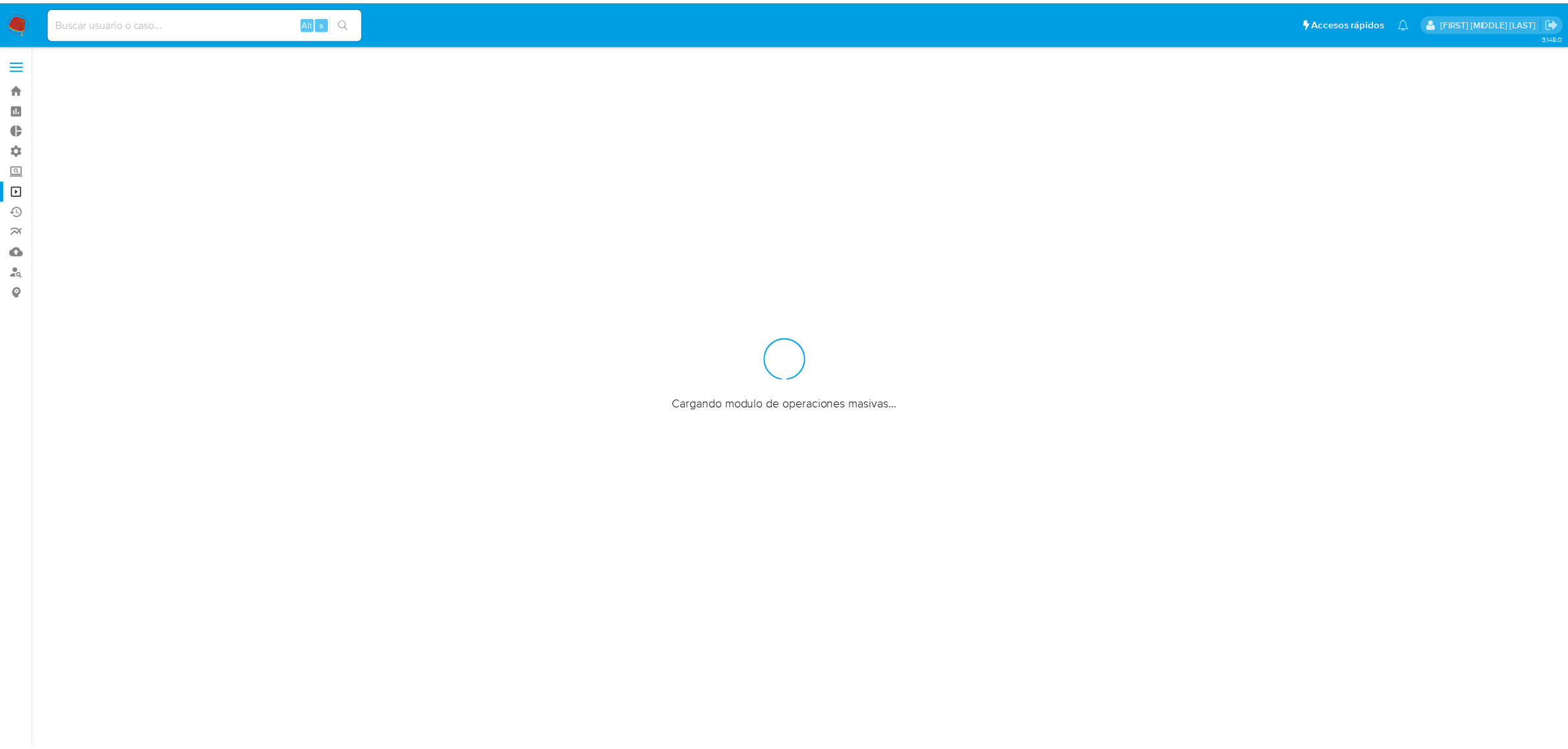 scroll, scrollTop: 0, scrollLeft: 0, axis: both 